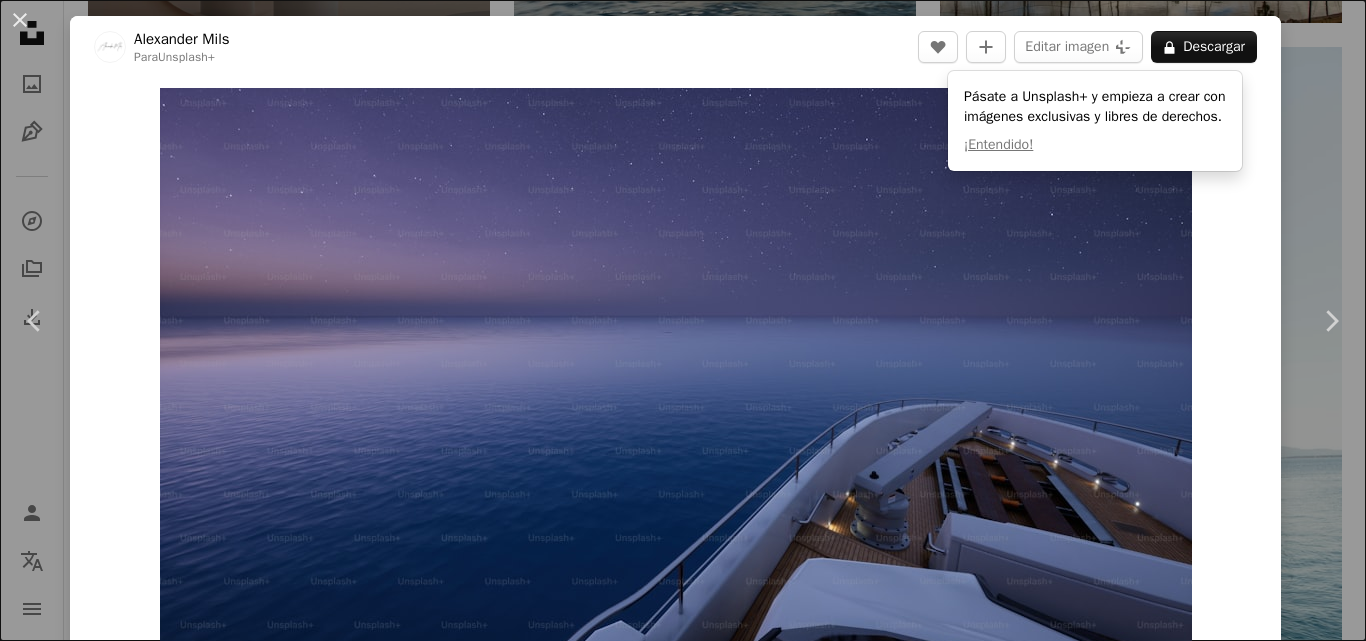 scroll, scrollTop: 3733, scrollLeft: 0, axis: vertical 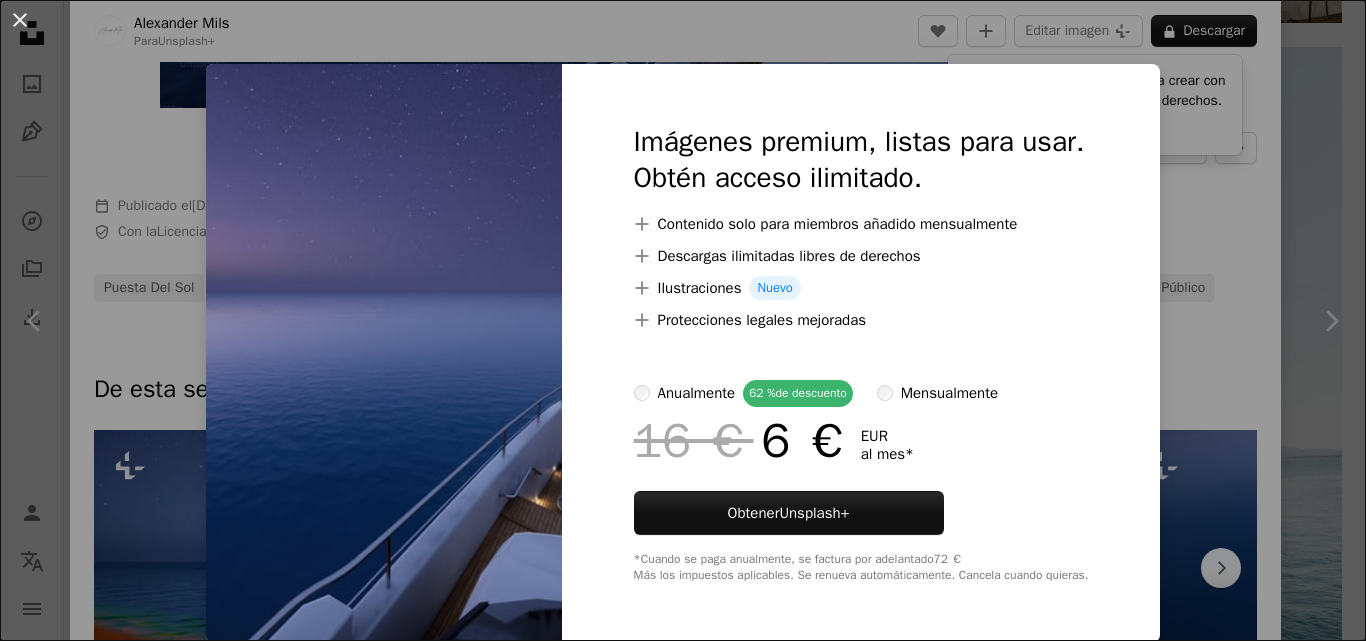 click on "An X shape Imágenes premium, listas para usar. Obtén acceso ilimitado. A plus sign Contenido solo para miembros añadido mensualmente A plus sign Descargas ilimitadas libres de derechos A plus sign Ilustraciones  Nuevo A plus sign Protecciones legales mejoradas anualmente 62 %  de descuento mensualmente 16 €   6 € EUR al mes * Obtener  Unsplash+ *Cuando se paga anualmente, se factura por adelantado  72 € Más los impuestos aplicables. Se renueva automáticamente. Cancela cuando quieras." at bounding box center [683, 320] 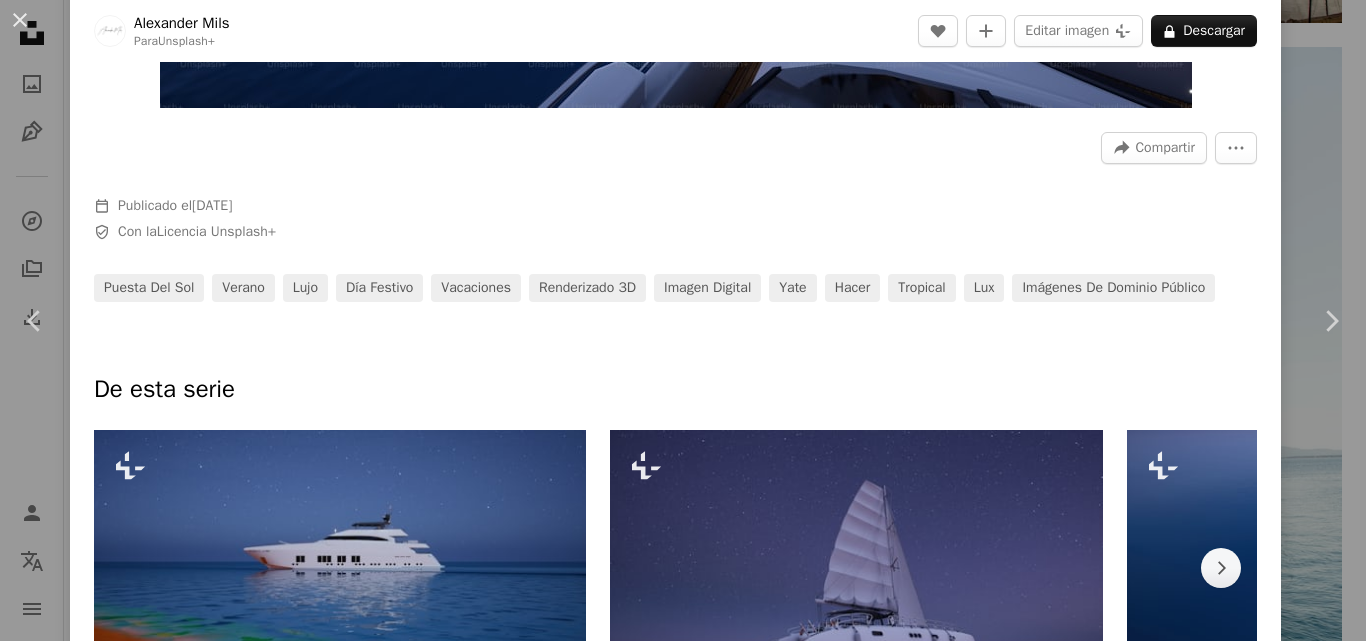 click on "An X shape Chevron left Chevron right Alexander Mils Para Unsplash+ A heart A plus sign Editar imagen Plus sign for Unsplash+ A lock Descargar Zoom in A forward-right arrow Compartir More Actions Calendar outlined Publicado el 11 de abril de 2023 Safety Con la Licencia Unsplash+ puesta del sol verano lujo día festivo vacaciones Renderizado 3D Imagen digital yate hacer tropical lux Imágenes de dominio público De esta serie Chevron right Plus sign for Unsplash+ Plus sign for Unsplash+ Plus sign for Unsplash+ Plus sign for Unsplash+ Plus sign for Unsplash+ Plus sign for Unsplash+ Plus sign for Unsplash+ Plus sign for Unsplash+ Plus sign for Unsplash+ Imágenes relacionadas Plus sign for Unsplash+ A heart A plus sign Francesco Ungaro Para Unsplash+ A lock Descargar Plus sign for Unsplash+ A heart A plus sign Alexander Mils Para Unsplash+ A lock Descargar Plus sign for Unsplash+ A heart A plus sign Jörg Angeli Para Unsplash+ A lock Descargar Plus sign for Unsplash+ A heart A plus sign Kamran Abdullayev Para Unsplash+ A lock Descargar Cj" at bounding box center (683, 320) 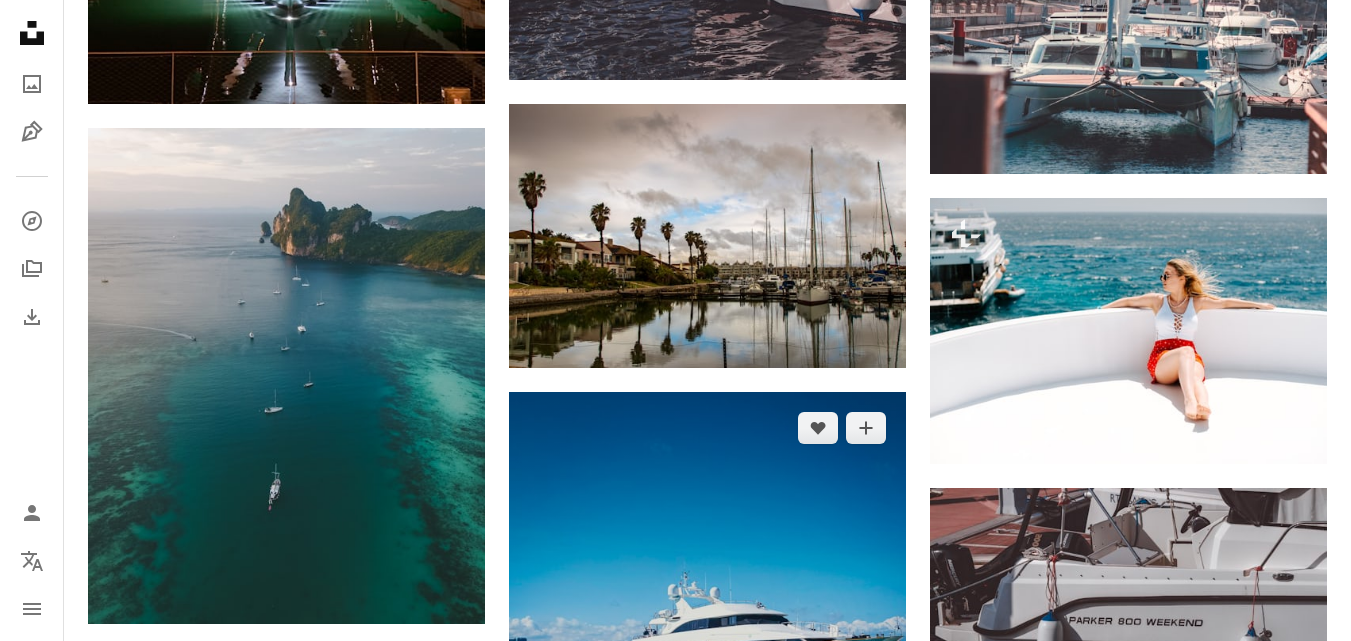 scroll, scrollTop: 4433, scrollLeft: 0, axis: vertical 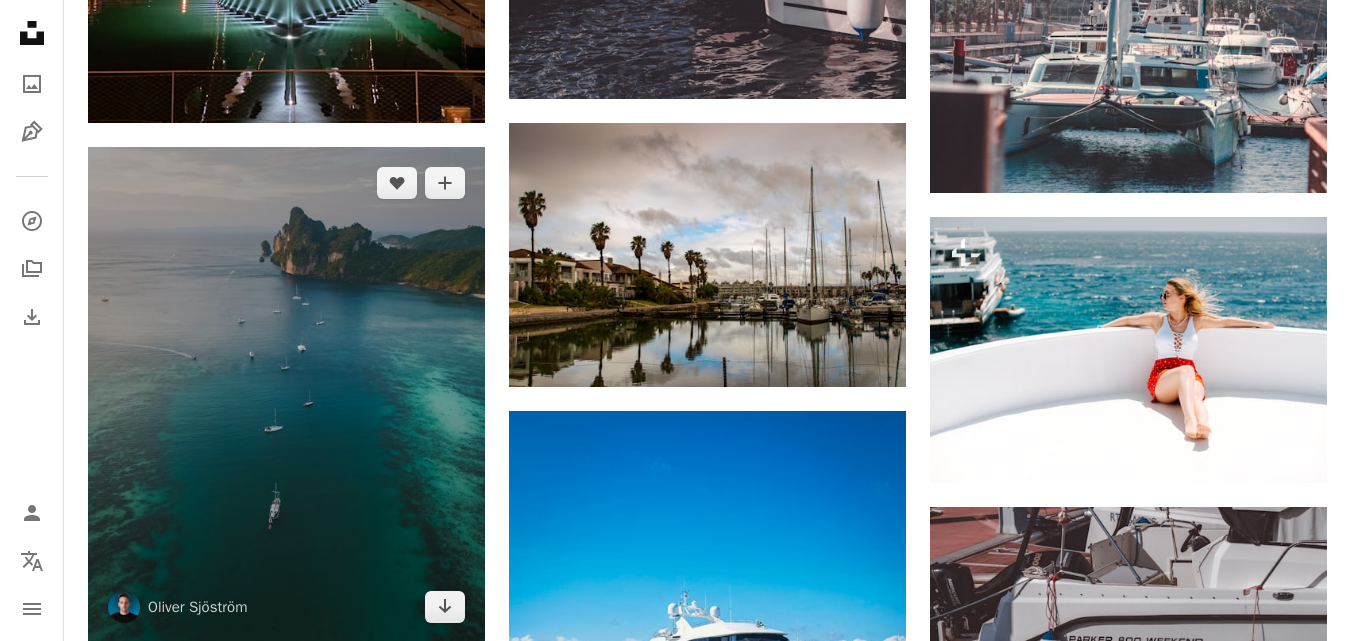 click at bounding box center [286, 395] 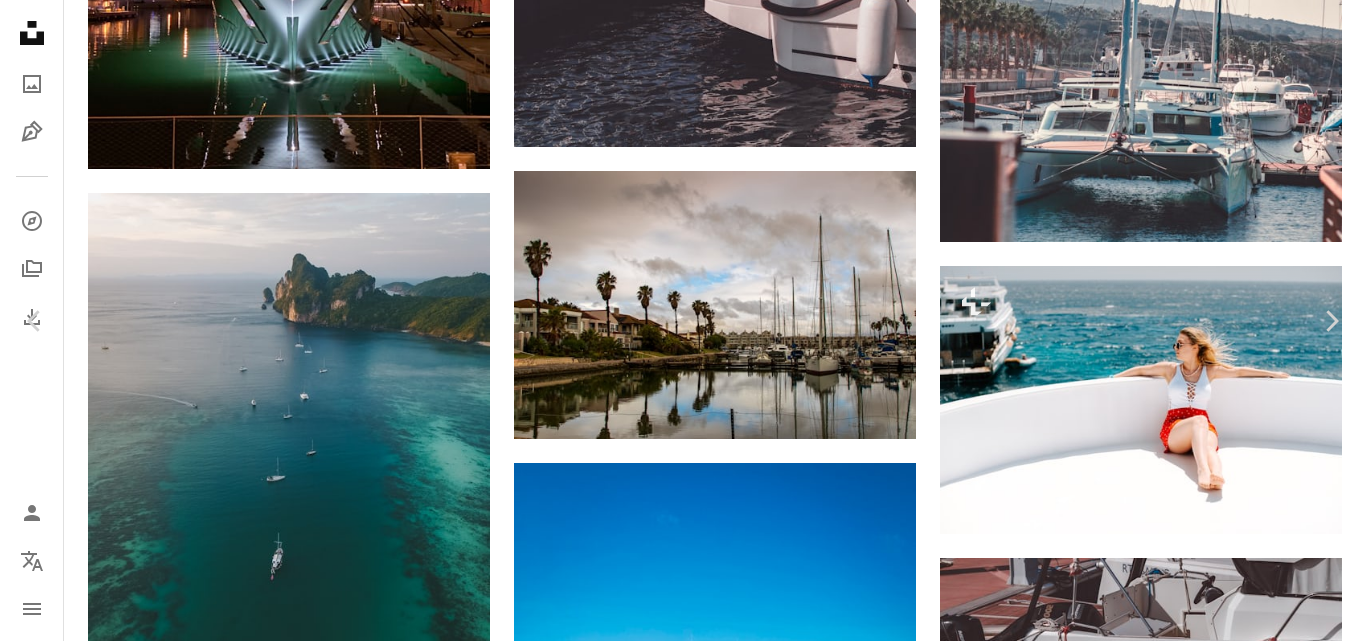 click on "Chevron down" 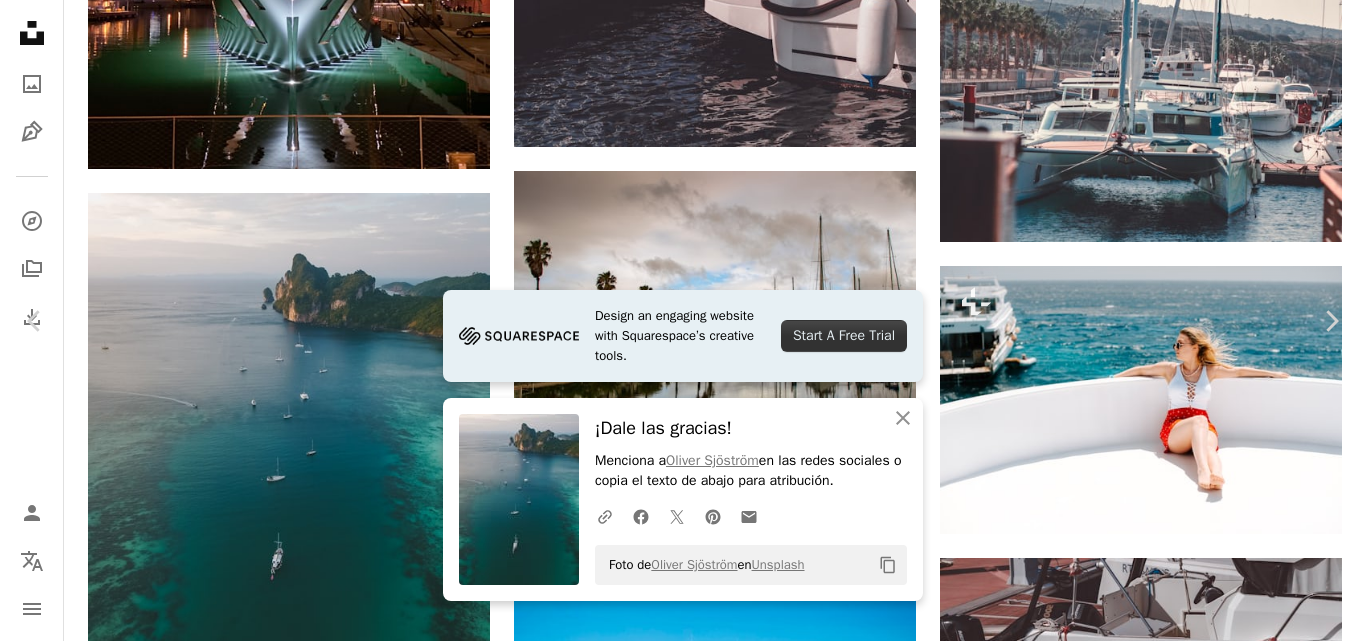 click on "An X shape Chevron left Chevron right Design an engaging website with Squarespace’s creative tools. Start A Free Trial An X shape Cerrar ¡Dale las gracias! Menciona a Oliver Sjöström en las redes sociales o copia el texto de abajo para atribución. A URL sharing icon (chains) Facebook icon X (formerly Twitter) icon Pinterest icon An envelope Foto de Oliver Sjöström en Unsplash Copy content Oliver Sjöström ollivves A heart A plus sign Editar imagen Plus sign for Unsplash+ Descargar gratis Chevron down Zoom in Visualizaciones 16.859.168 Descargas 178.704 Presentado en Fotos , Wallpapers A forward-right arrow Compartir Info icon Información More Actions A map marker Phi Phi Islands, Thailand Calendar outlined Publicado el 15 de marzo de 2018 Camera DJI, FC300X Safety Uso gratuito bajo la Licencia Unsplash papel tapiz fondo mar lujo bote hermoso zángano turismo navegación antena puerto deportivo Sudeste Asiático ocio Yates playa tierra viajar gris Tailandia isla | ↗ A heart" at bounding box center [683, 5603] 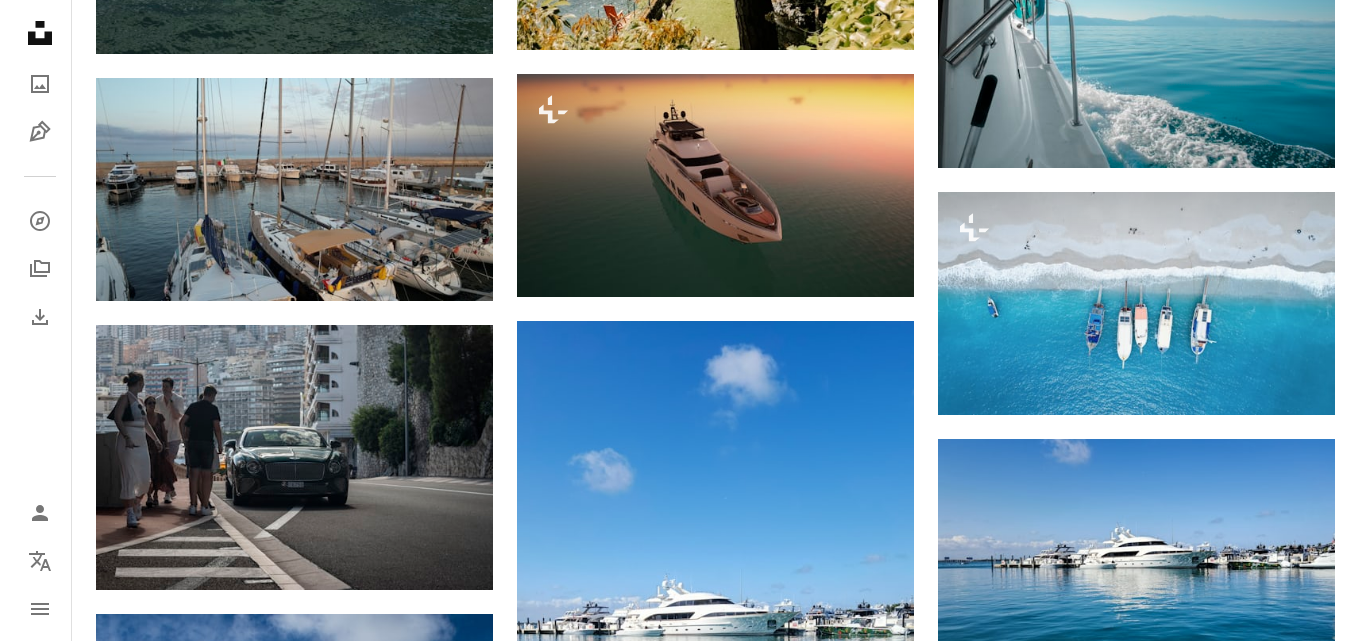 scroll, scrollTop: 6533, scrollLeft: 0, axis: vertical 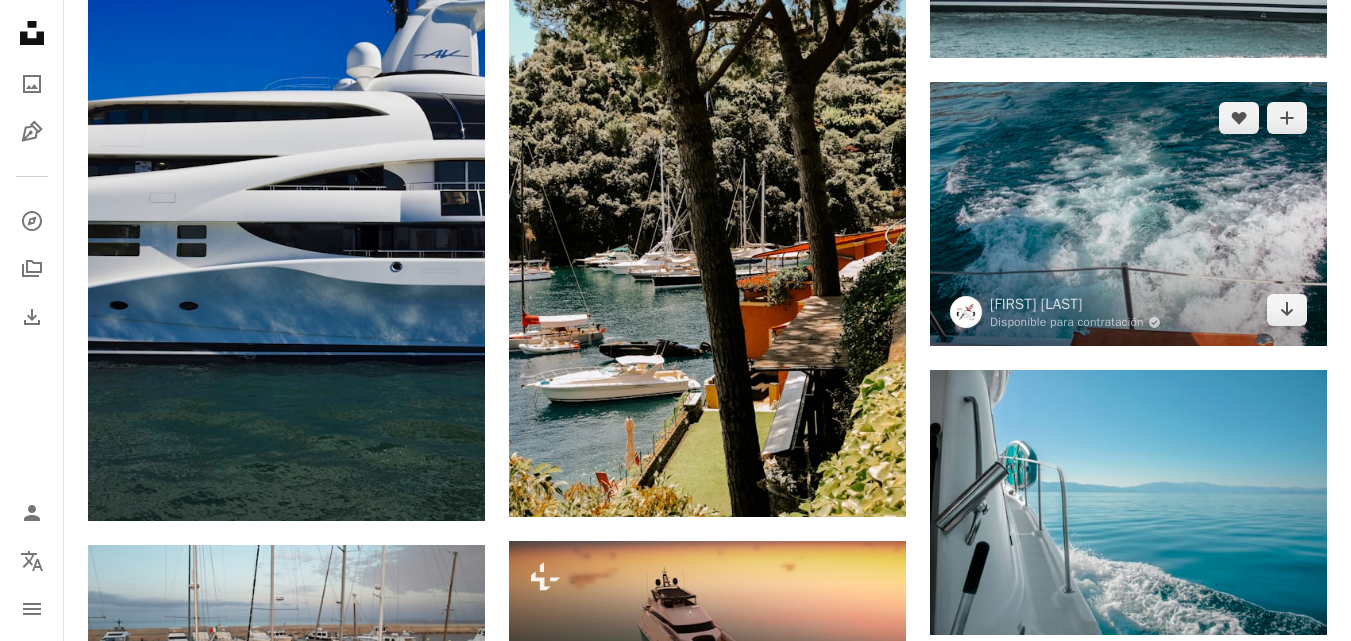 click at bounding box center [1128, 214] 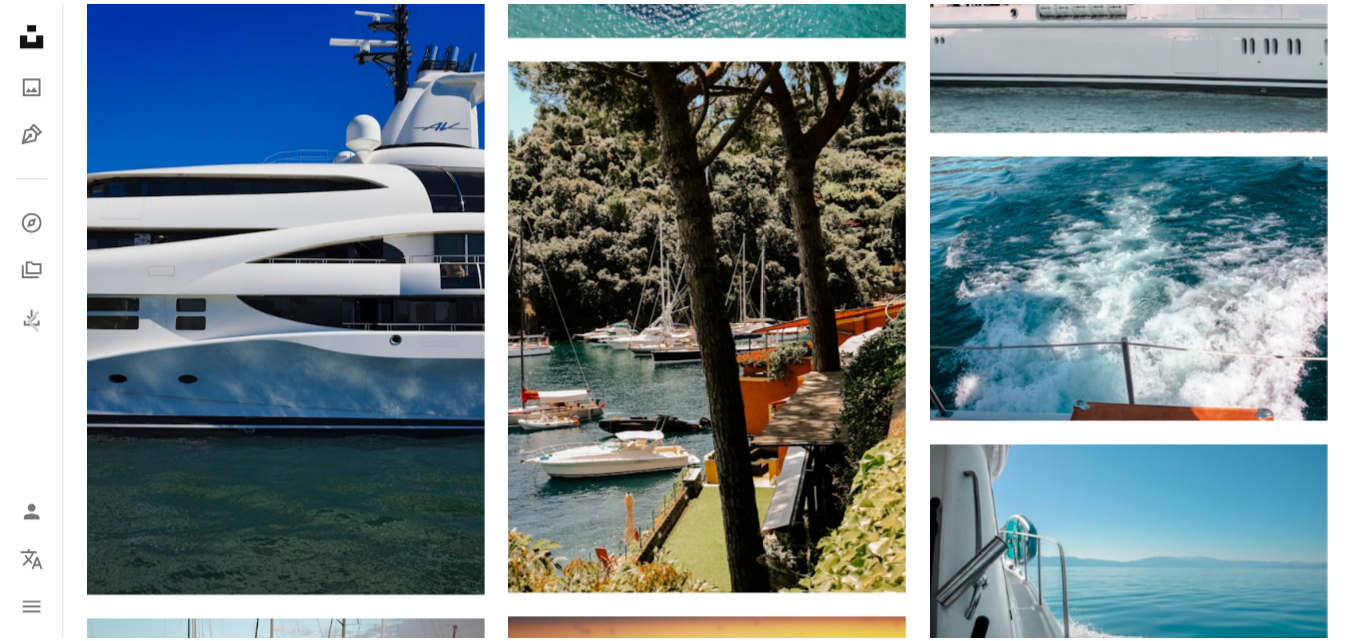 scroll, scrollTop: 0, scrollLeft: 0, axis: both 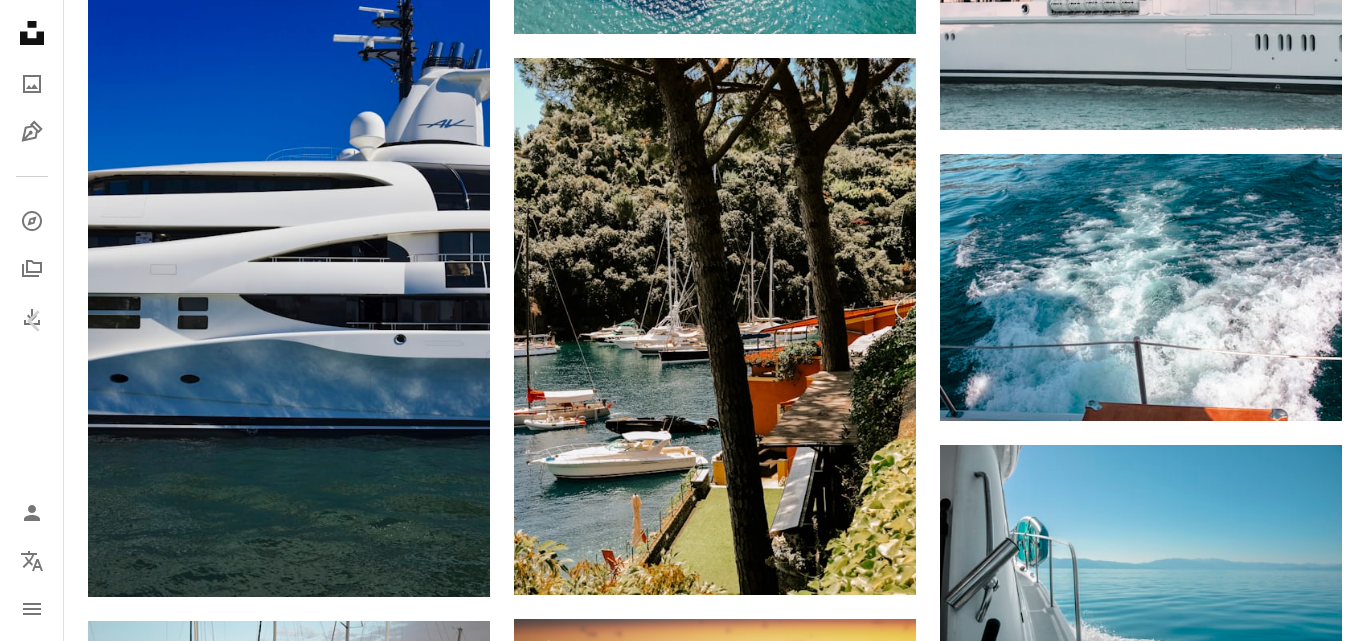 click on "Chevron down" 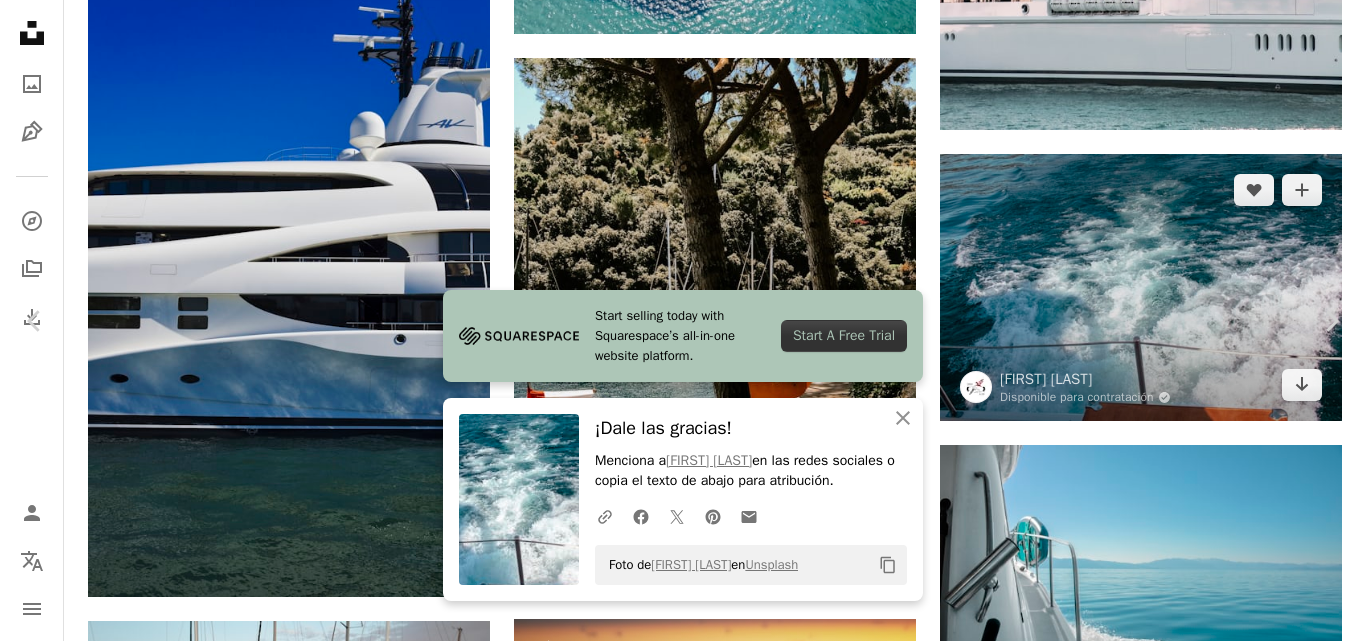 drag, startPoint x: 1304, startPoint y: 161, endPoint x: 1269, endPoint y: 155, distance: 35.510563 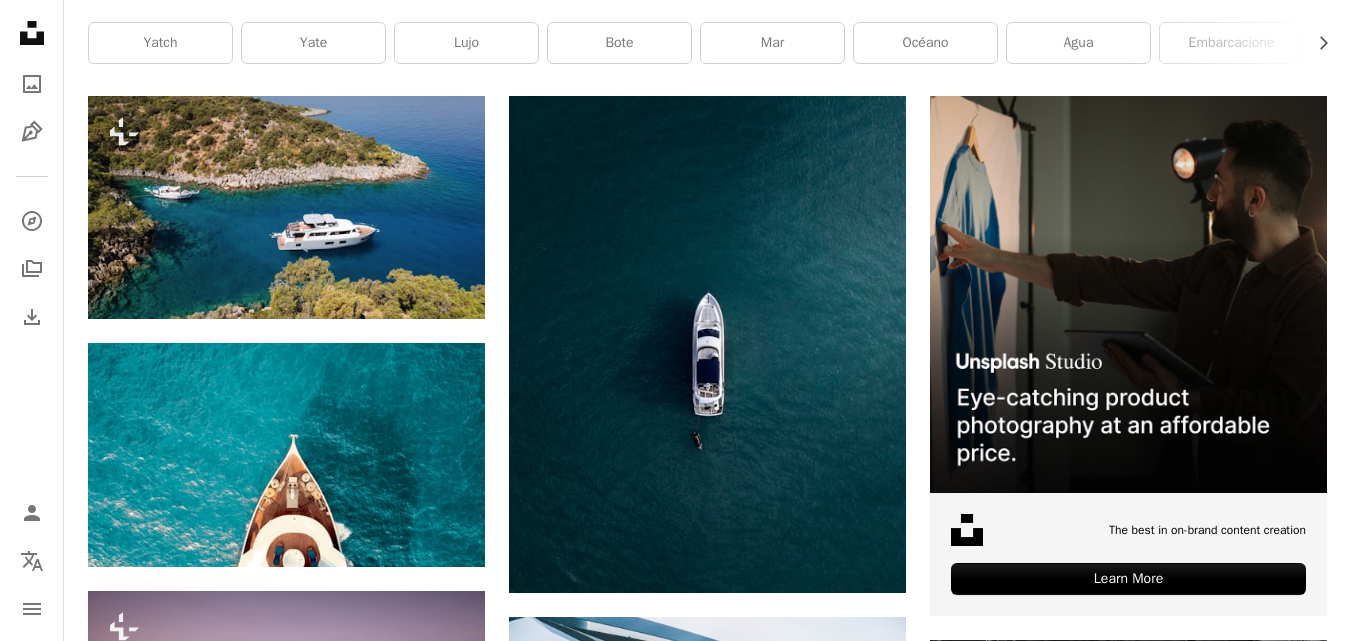 scroll, scrollTop: 0, scrollLeft: 0, axis: both 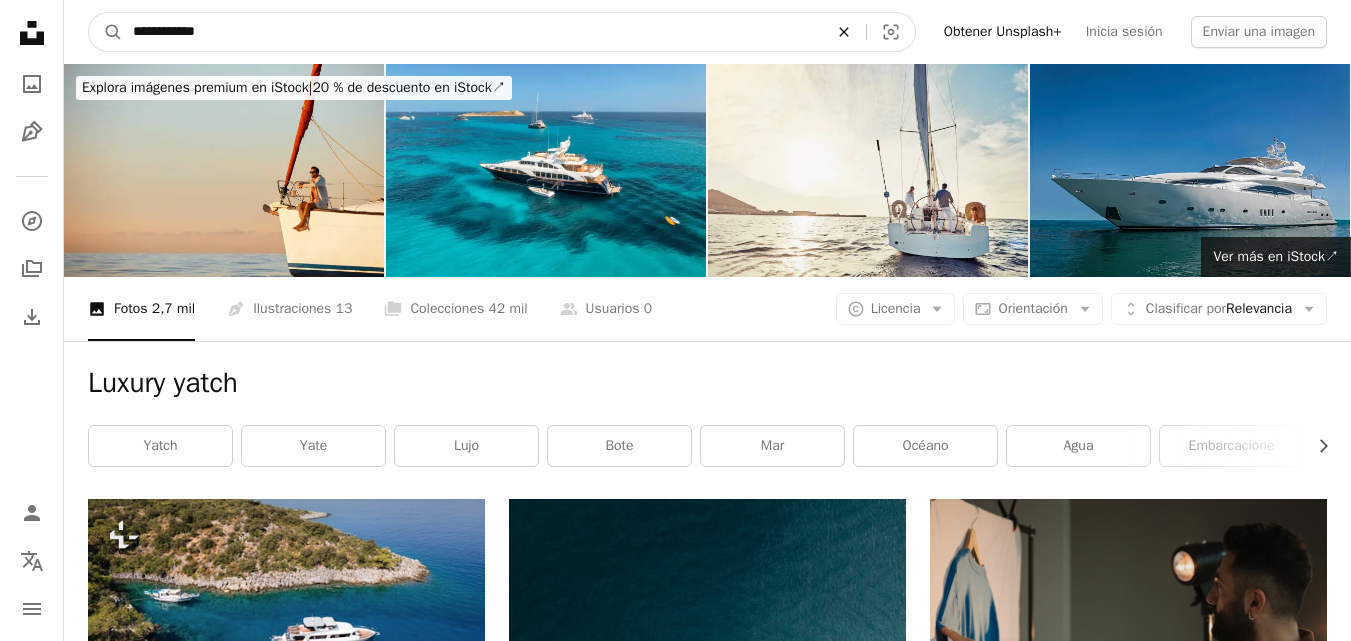click 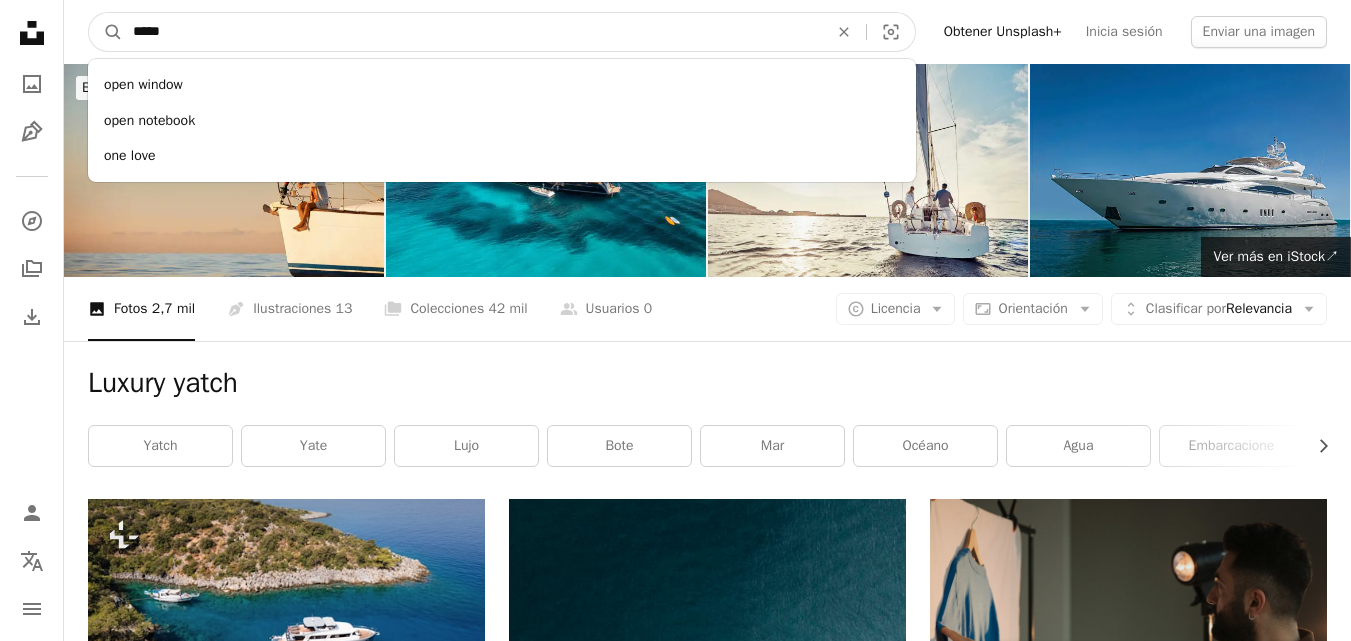 type on "*****" 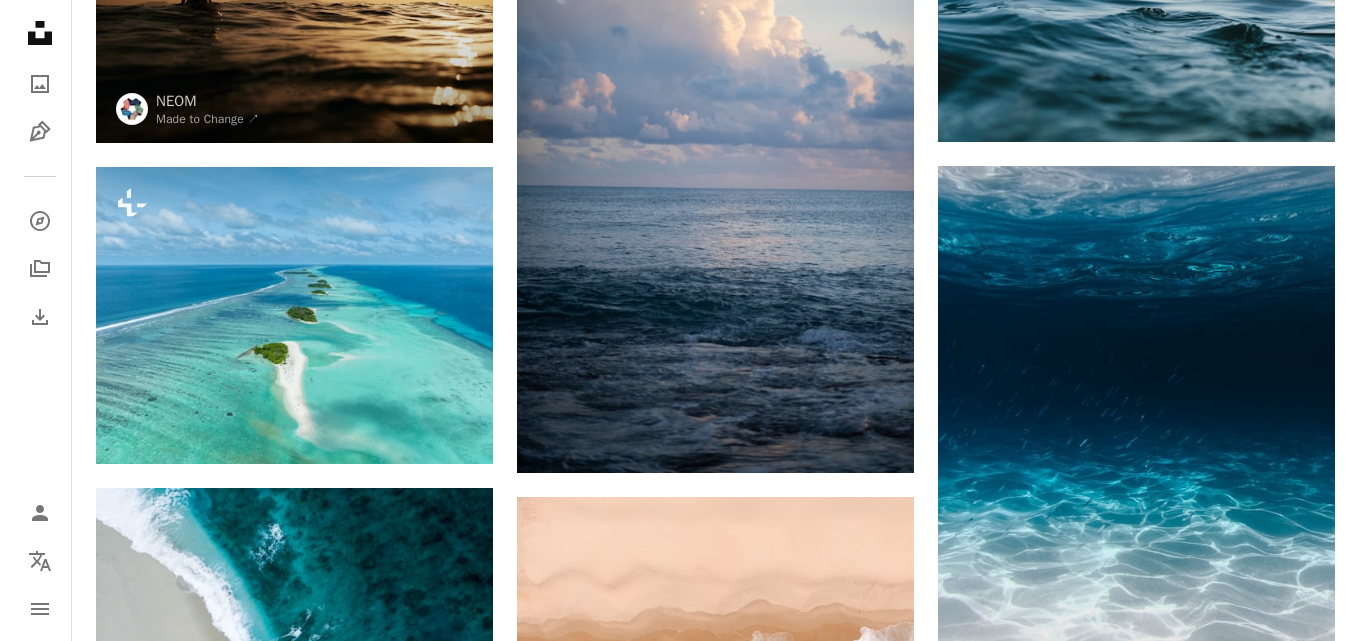 scroll, scrollTop: 467, scrollLeft: 0, axis: vertical 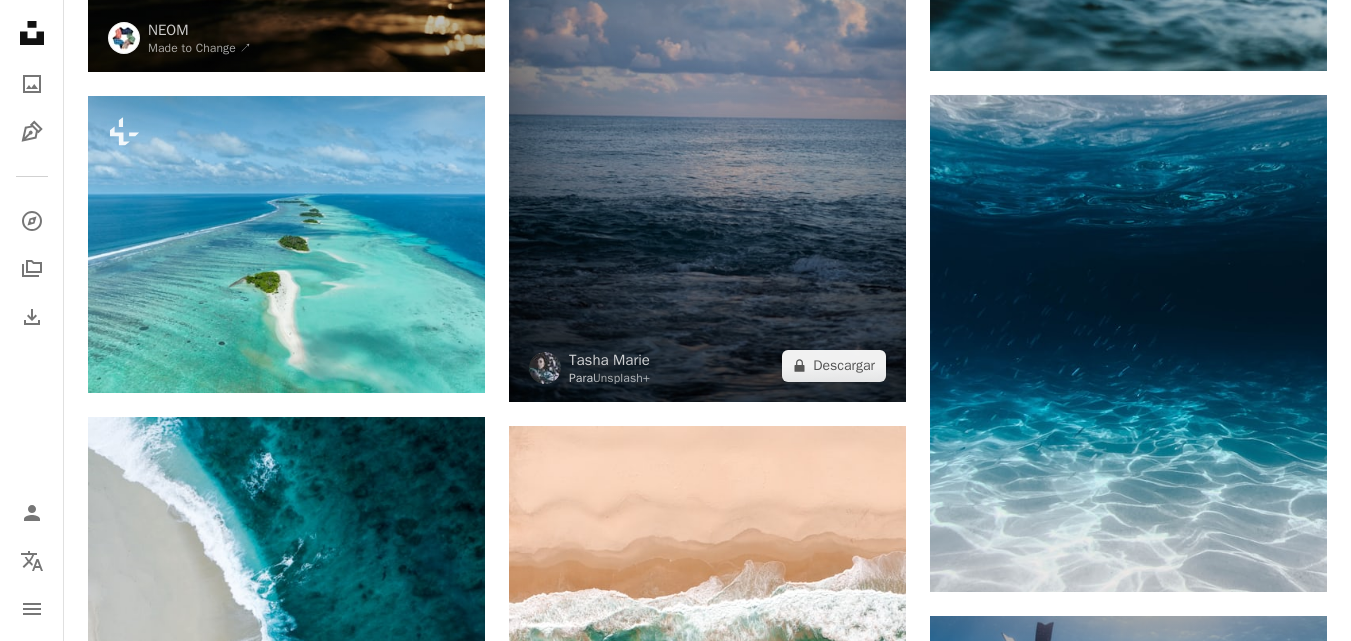 click at bounding box center [707, 104] 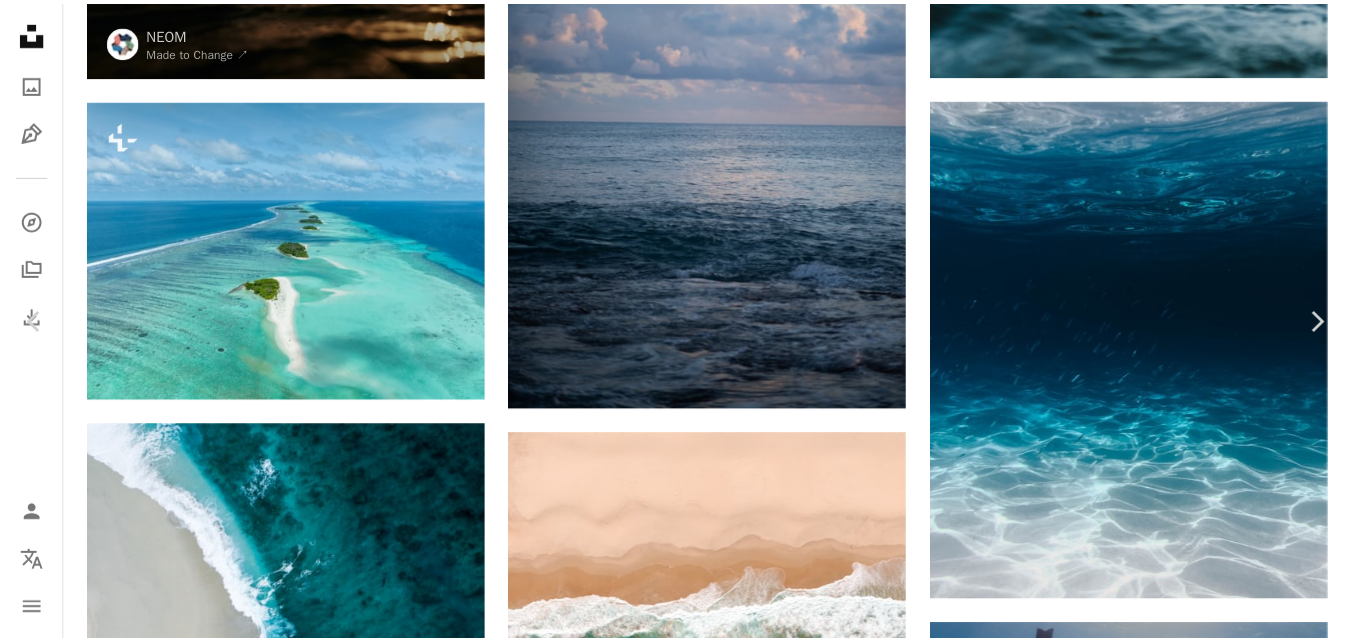 scroll, scrollTop: 0, scrollLeft: 0, axis: both 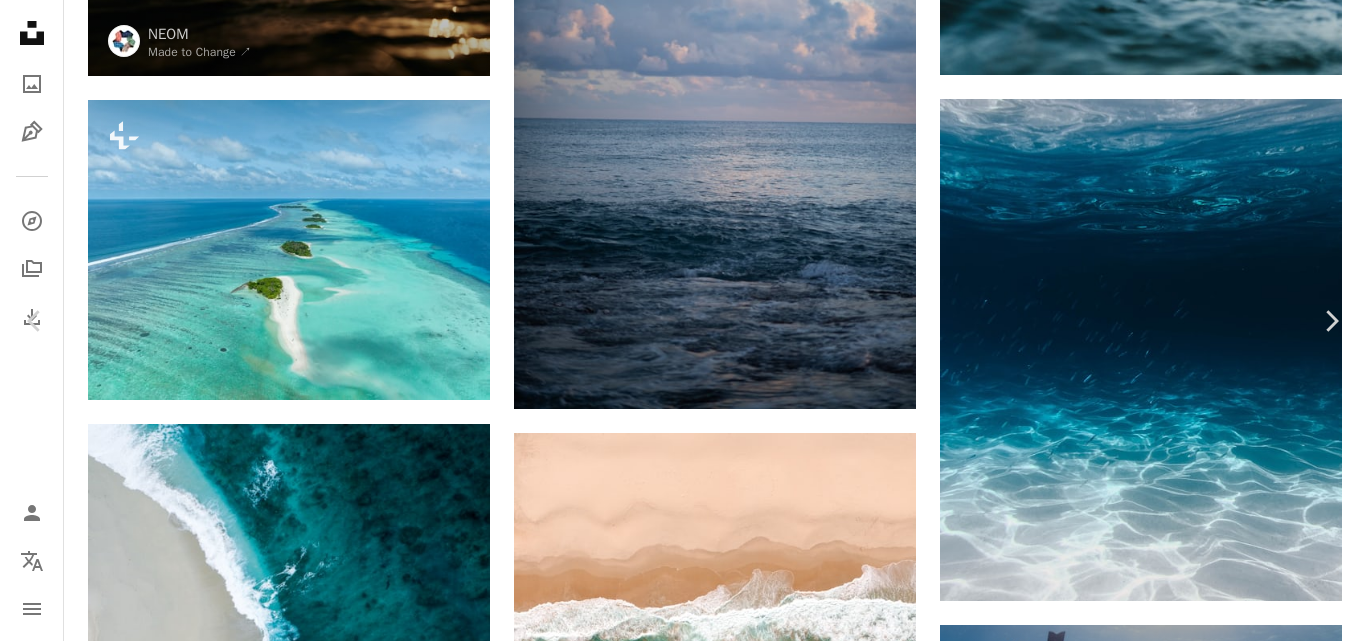 click on "An X shape Chevron left Chevron right Tasha Marie Para Unsplash+ A heart A plus sign Editar imagen Plus sign for Unsplash+ A lock Descargar Zoom in A forward-right arrow Compartir More Actions Calendar outlined Publicado el 30 de noviembre de 2022 Safety Con la Licencia Unsplash+ textura mar puesta del sol nubes naranja tropical horizonte ambulante explorar cerceta espuma Aqua marea Caribe pacífico Imágenes gratuitas De esta serie Chevron right Plus sign for Unsplash+ Plus sign for Unsplash+ Plus sign for Unsplash+ Plus sign for Unsplash+ Plus sign for Unsplash+ Plus sign for Unsplash+ Plus sign for Unsplash+ Plus sign for Unsplash+ Plus sign for Unsplash+ Plus sign for Unsplash+ Imágenes relacionadas Plus sign for Unsplash+ A heart A plus sign SJ Objio Para Unsplash+ A lock Descargar Plus sign for Unsplash+ A heart A plus sign Tasha Marie Para Unsplash+ A lock Descargar Plus sign for Unsplash+ A heart A plus sign Nicole Dee Para Unsplash+ A lock Descargar Plus sign for Unsplash+ A heart" at bounding box center (683, 5886) 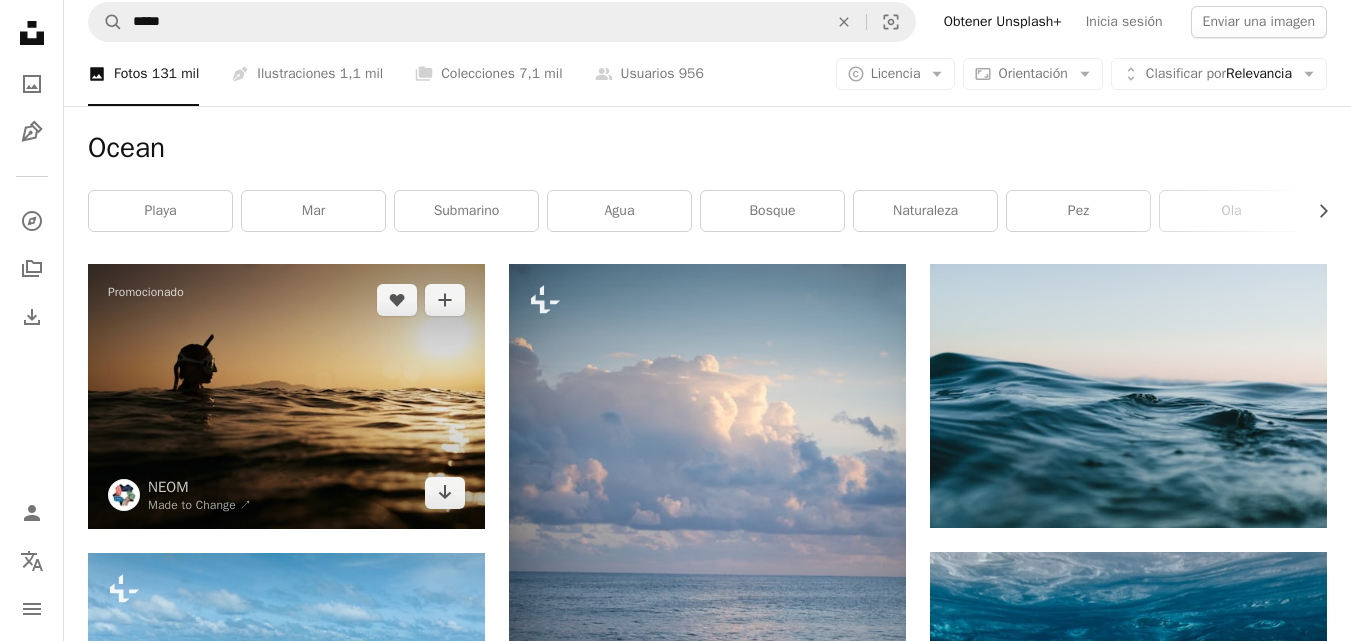 scroll, scrollTop: 0, scrollLeft: 0, axis: both 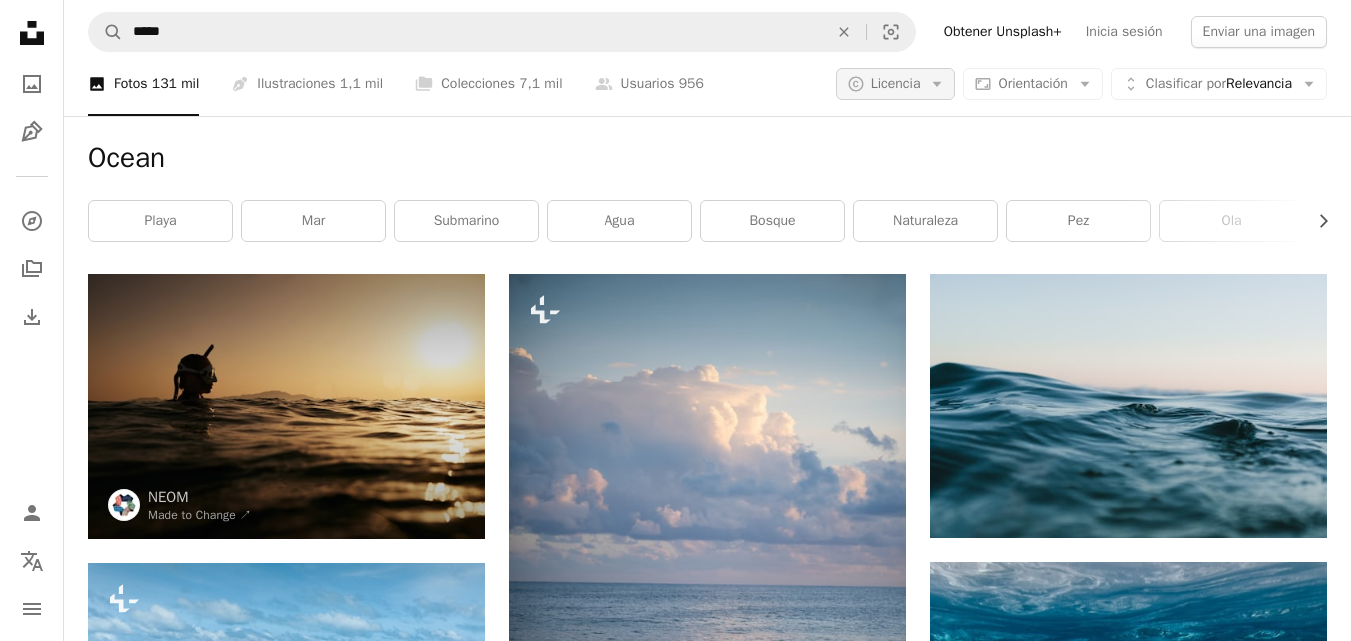 click on "Arrow down" 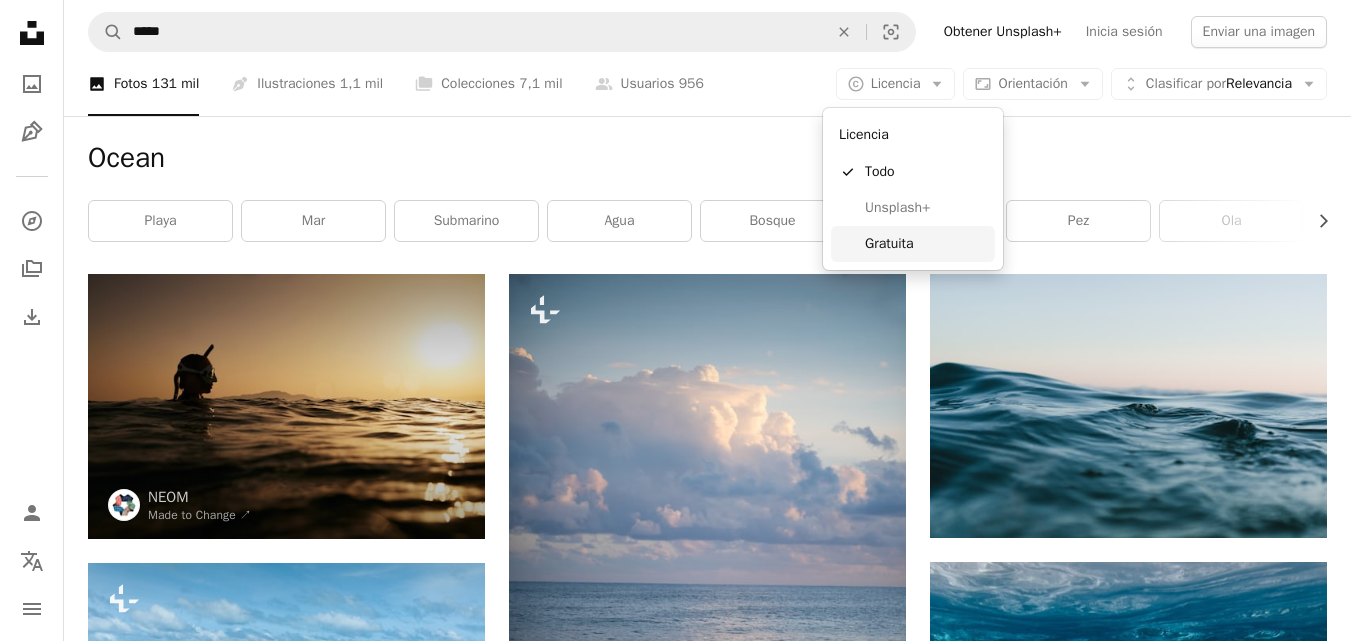click on "Gratuita" at bounding box center [926, 244] 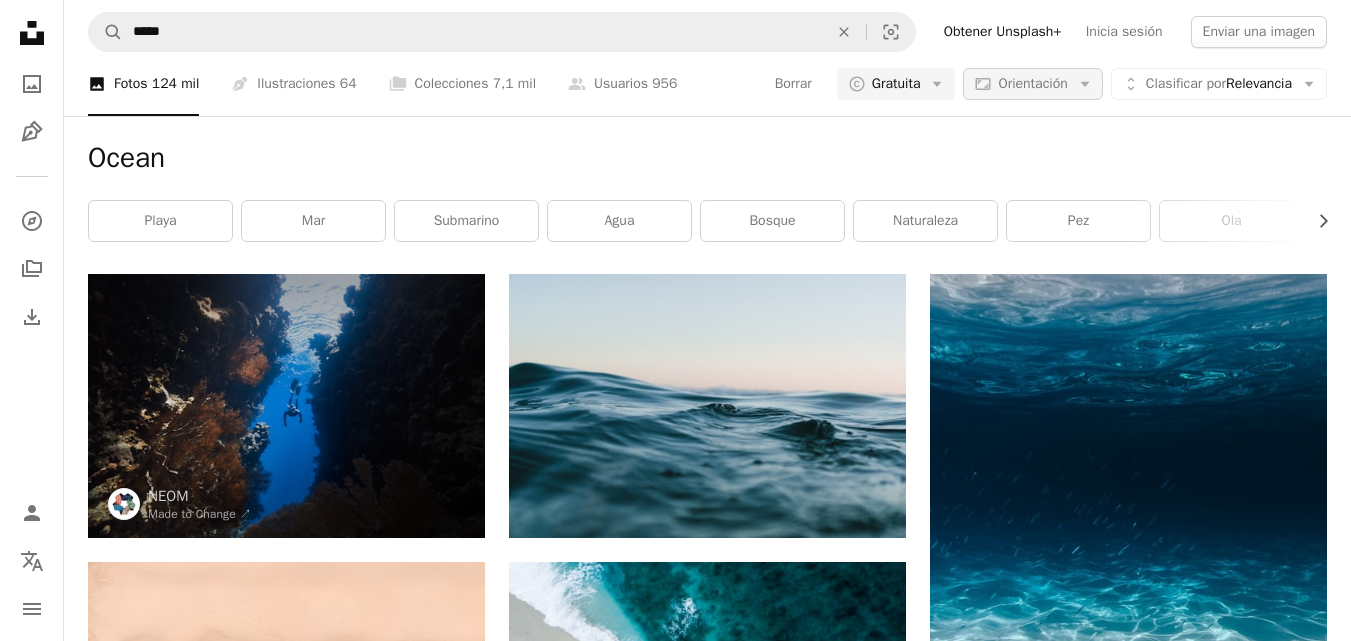 click on "Orientación" at bounding box center (1032, 83) 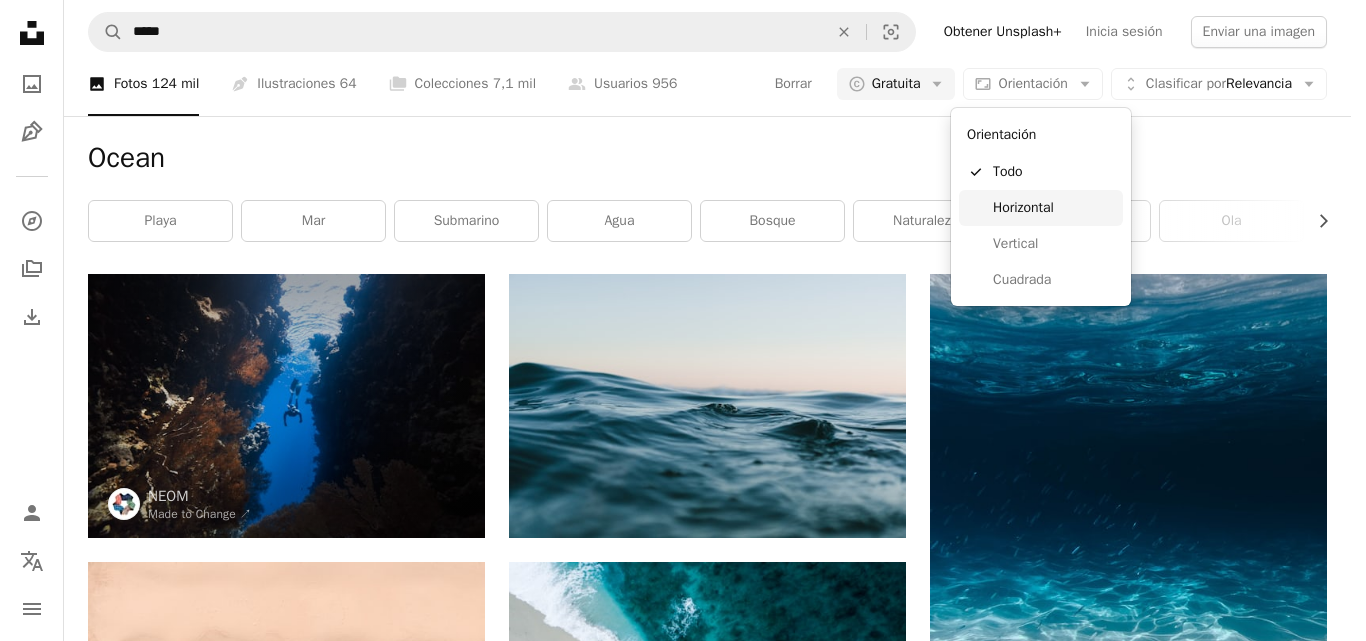 click on "Horizontal" at bounding box center (1054, 208) 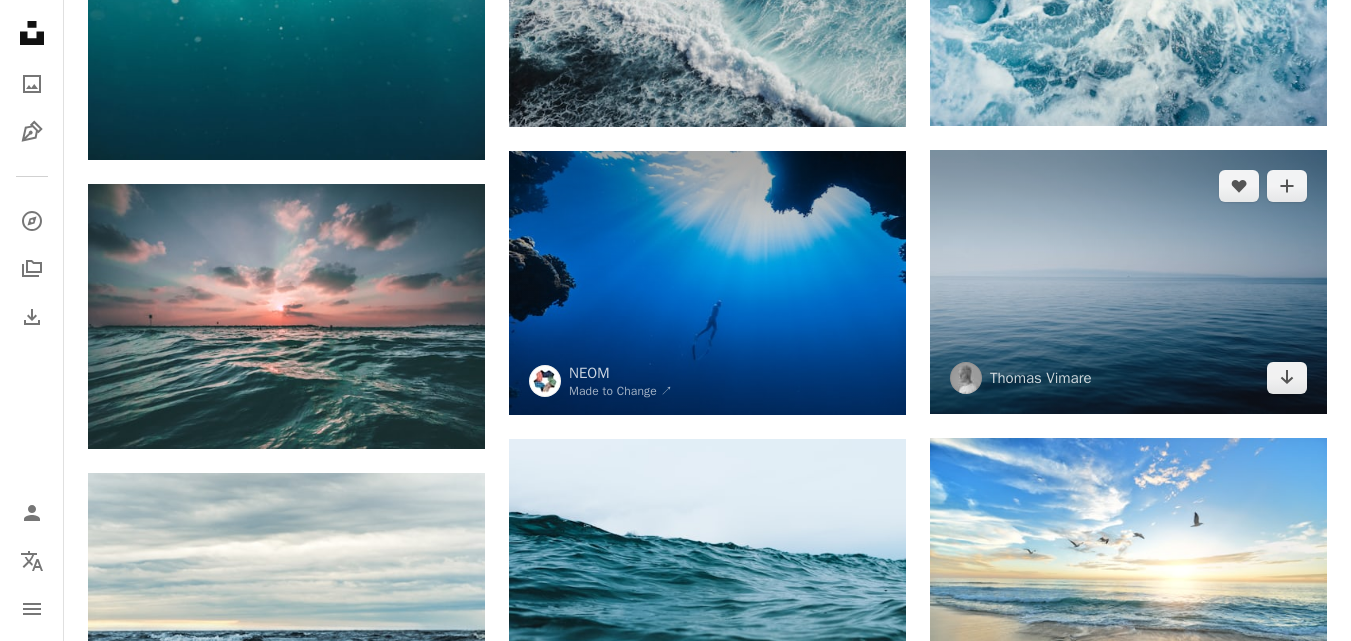 scroll, scrollTop: 933, scrollLeft: 0, axis: vertical 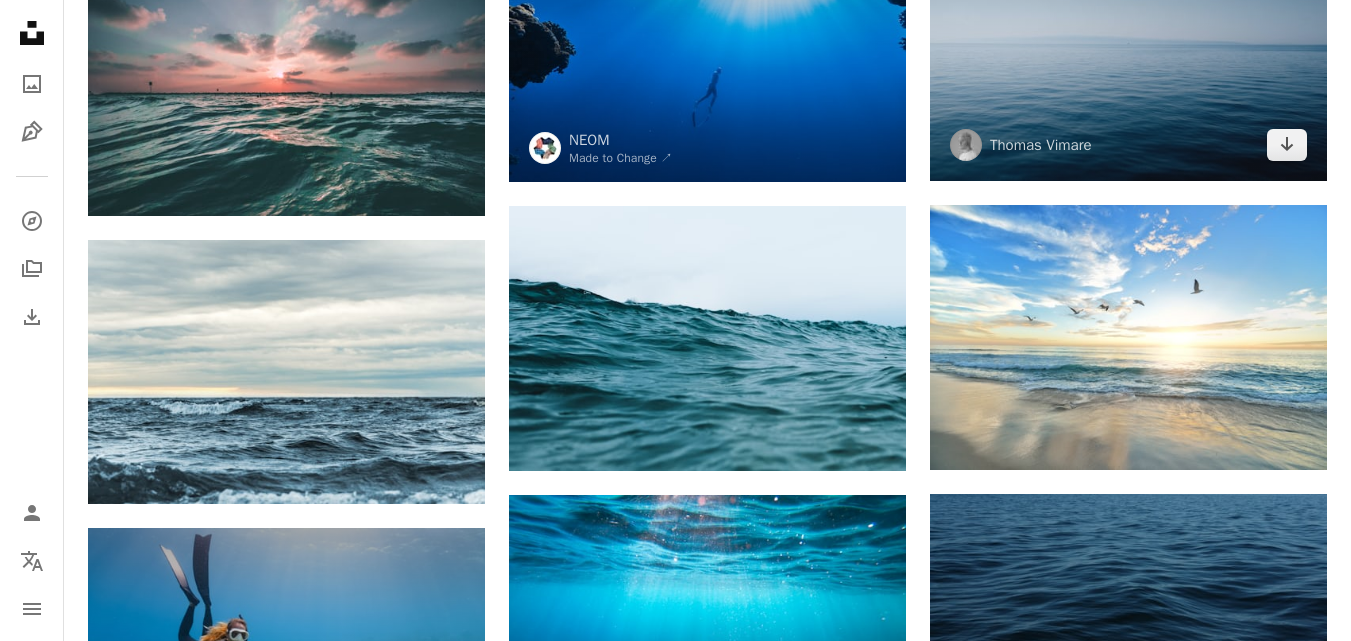 click at bounding box center (1128, 49) 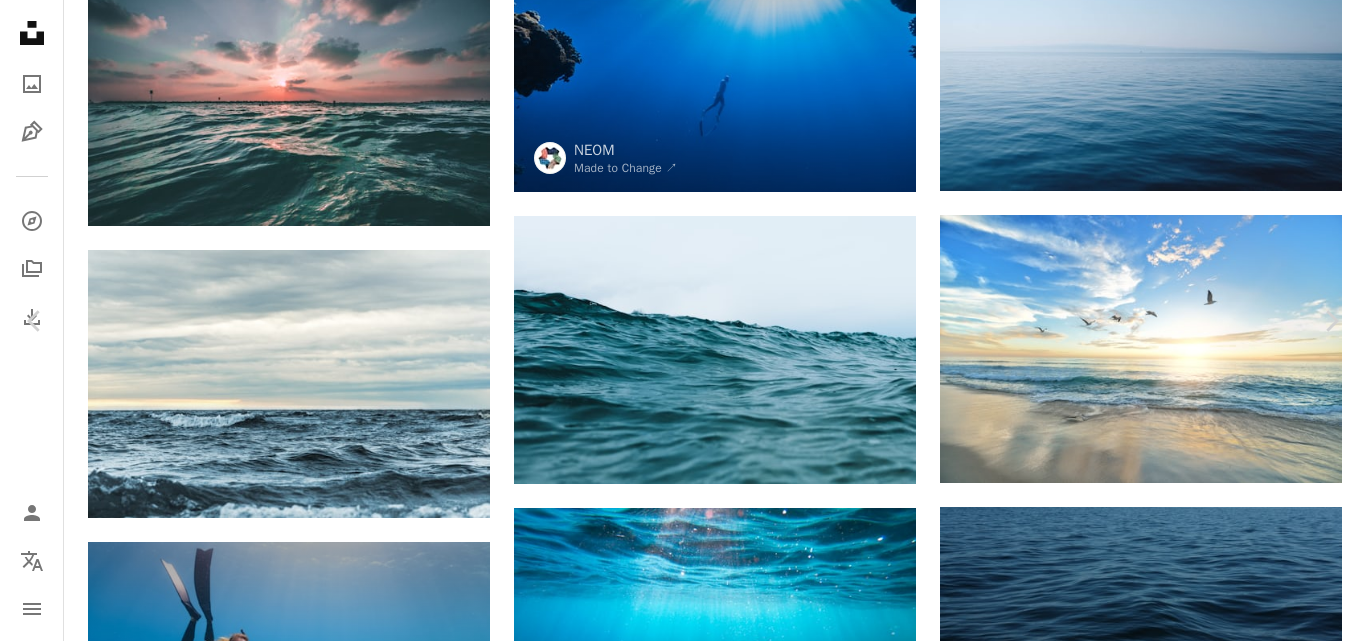 click on "Chevron down" 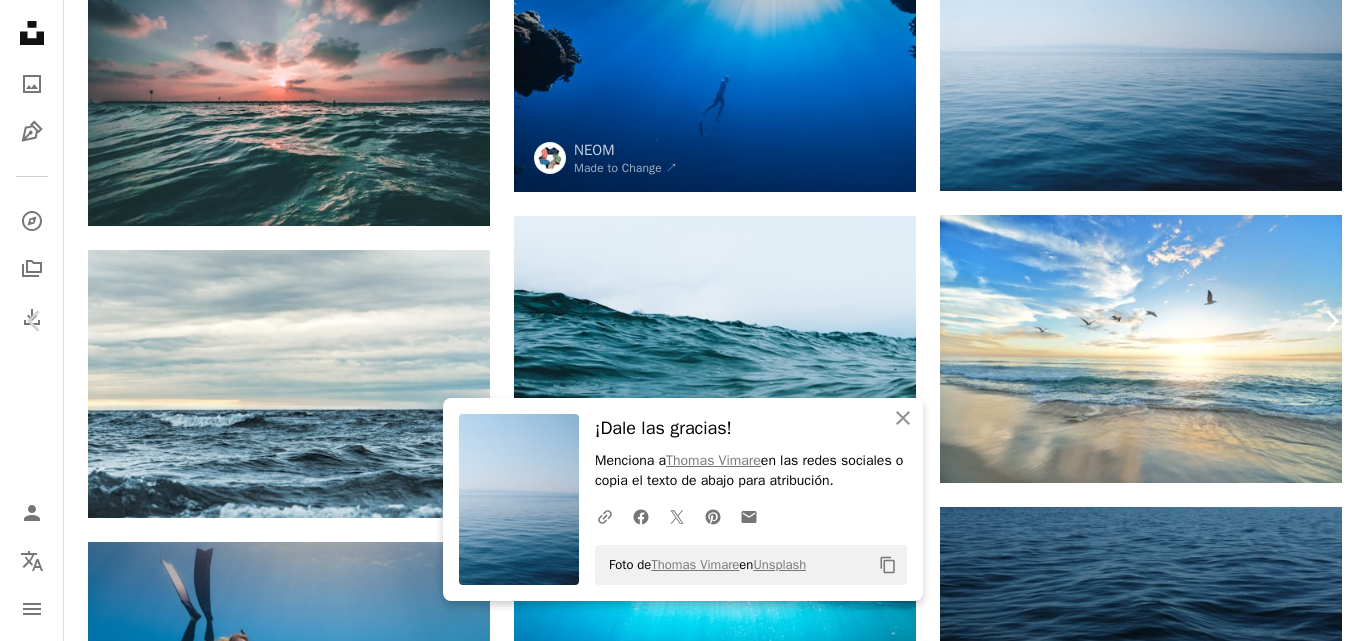 click on "Chevron right" at bounding box center (1331, 321) 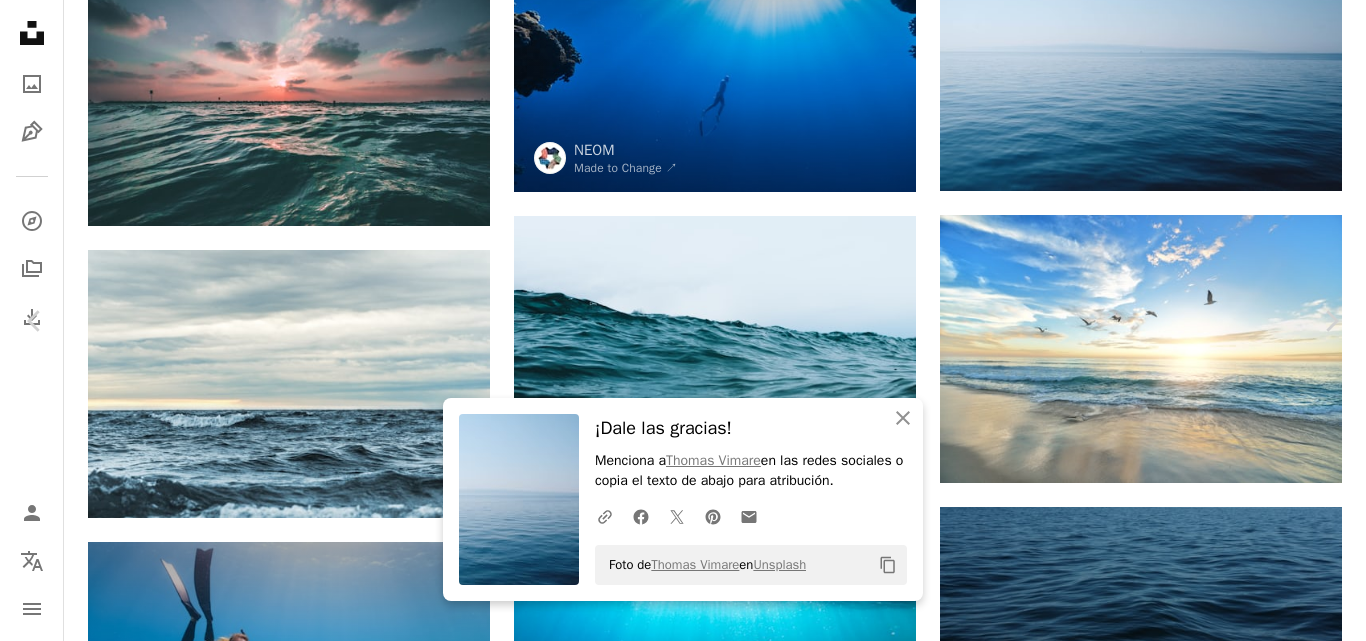 click on "An X shape Chevron left Chevron right An X shape Cerrar ¡Dale las gracias! Menciona a Thomas Vimare en las redes sociales o copia el texto de abajo para atribución. A URL sharing icon (chains) Facebook icon X (formerly Twitter) icon Pinterest icon An envelope Foto de Thomas Vimare en Unsplash Copy content NEOM Made to Change ↗ A heart A plus sign Editar imagen Plus sign for Unsplash+ Descargar gratis Chevron down Zoom in Visualizaciones 7.195.790 Descargas 74.902 Presentado en Azul A forward-right arrow Compartir Info icon Información More Actions A map marker Islands of NEOM – NEOM Saudi Arabia Calendar outlined Publicado el 2 de mayo de 2023 Camera Canon, EOS R5 Safety Uso gratuito bajo la Licencia Unsplash fondo pescado paisaje submarino aventura Arabia Saudí natación escénico papel pintado de paisaje buceo neom descubrimiento arrecife destino nadador exploración Deportes acuáticos Lugar remoto Biodiverso mar Fotos de stock gratuitas Imágenes relacionadas A heart NEOM" at bounding box center (683, 3699) 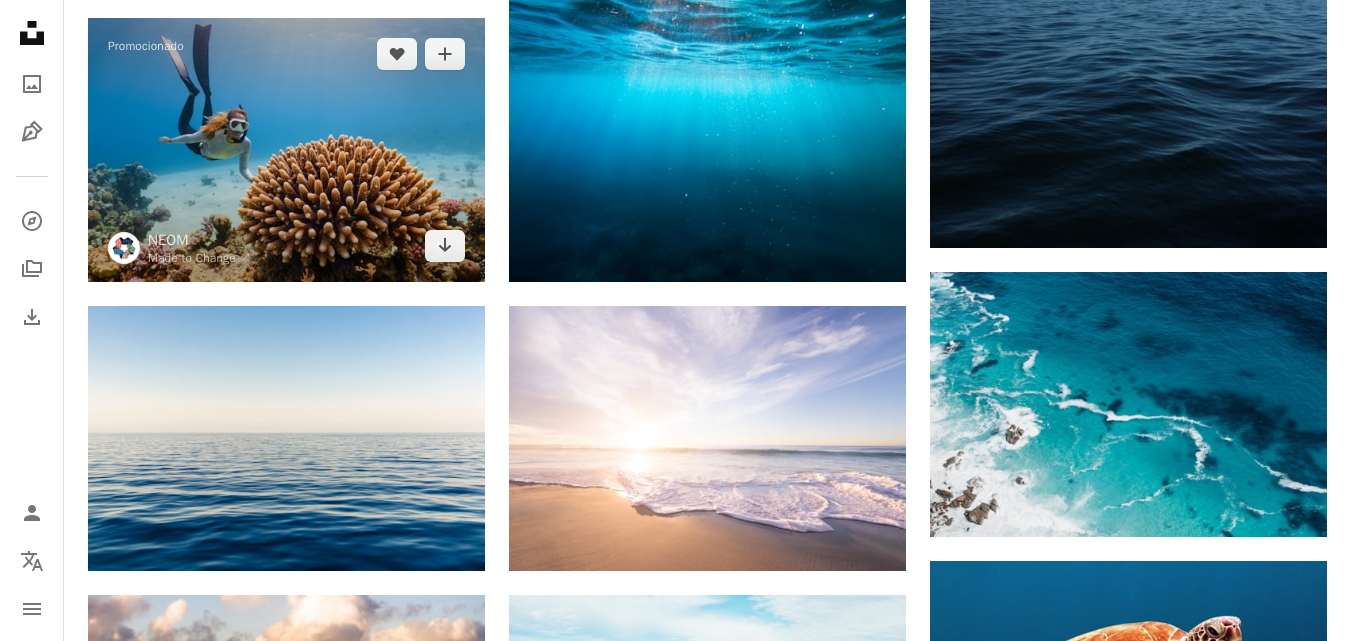 scroll, scrollTop: 1400, scrollLeft: 0, axis: vertical 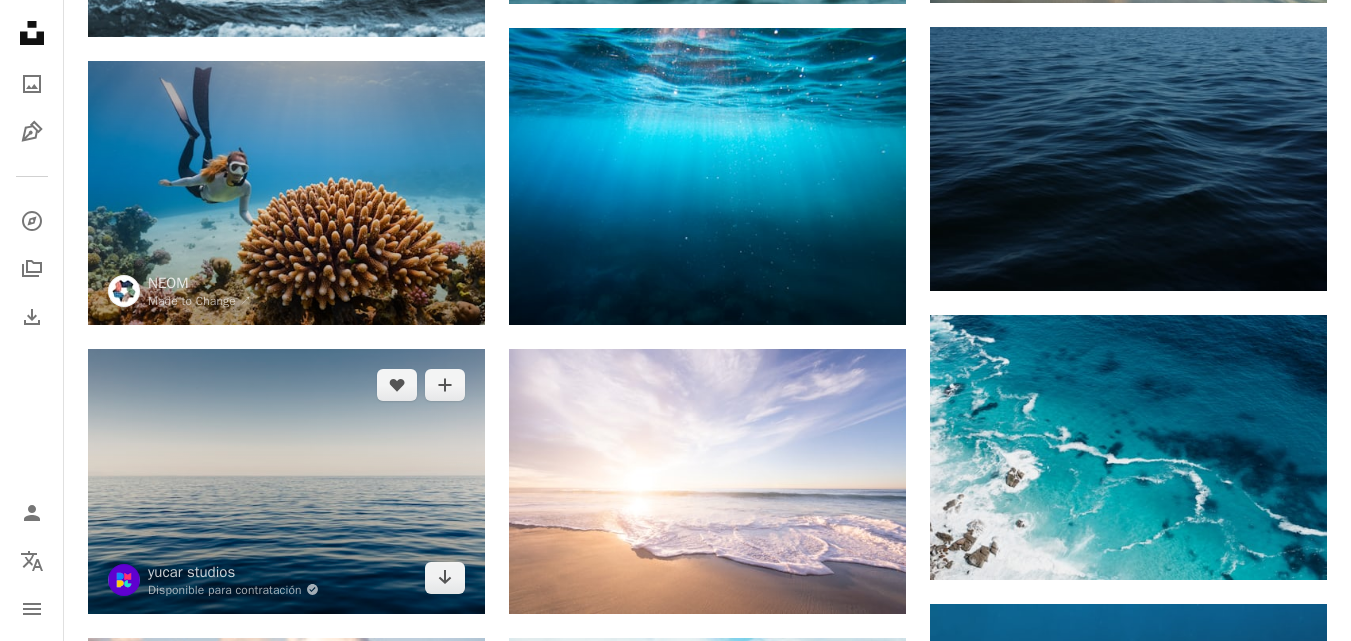 click at bounding box center [286, 481] 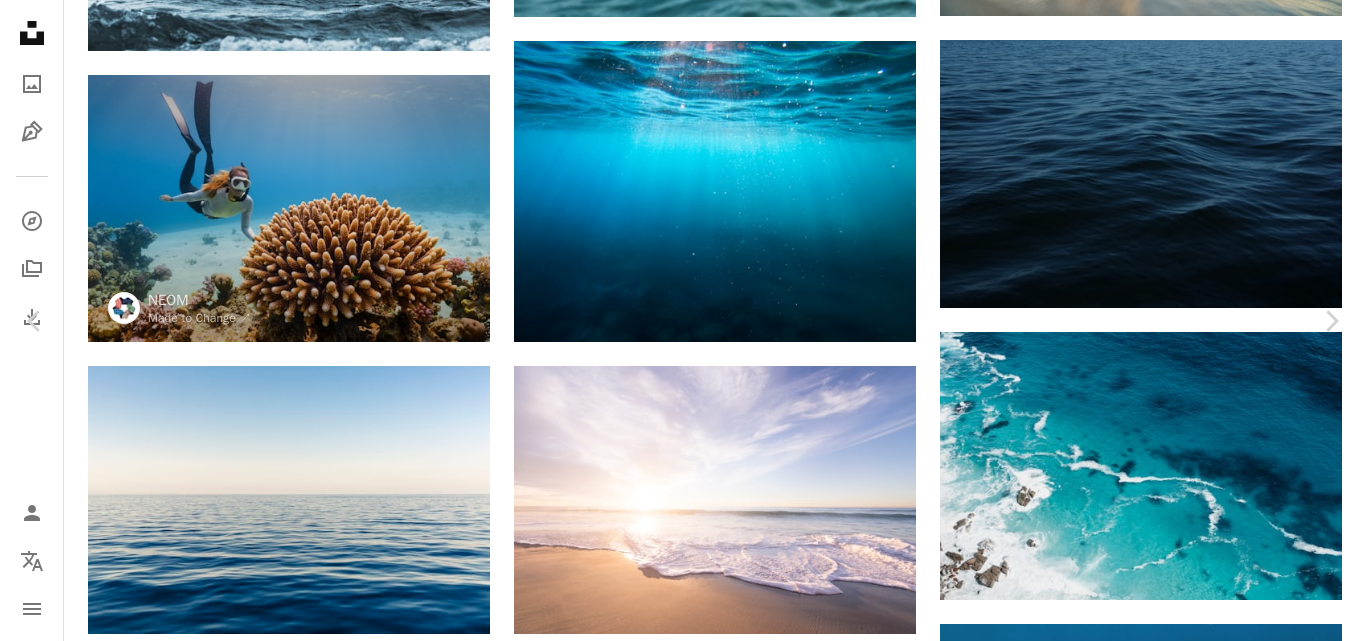 click on "Chevron down" 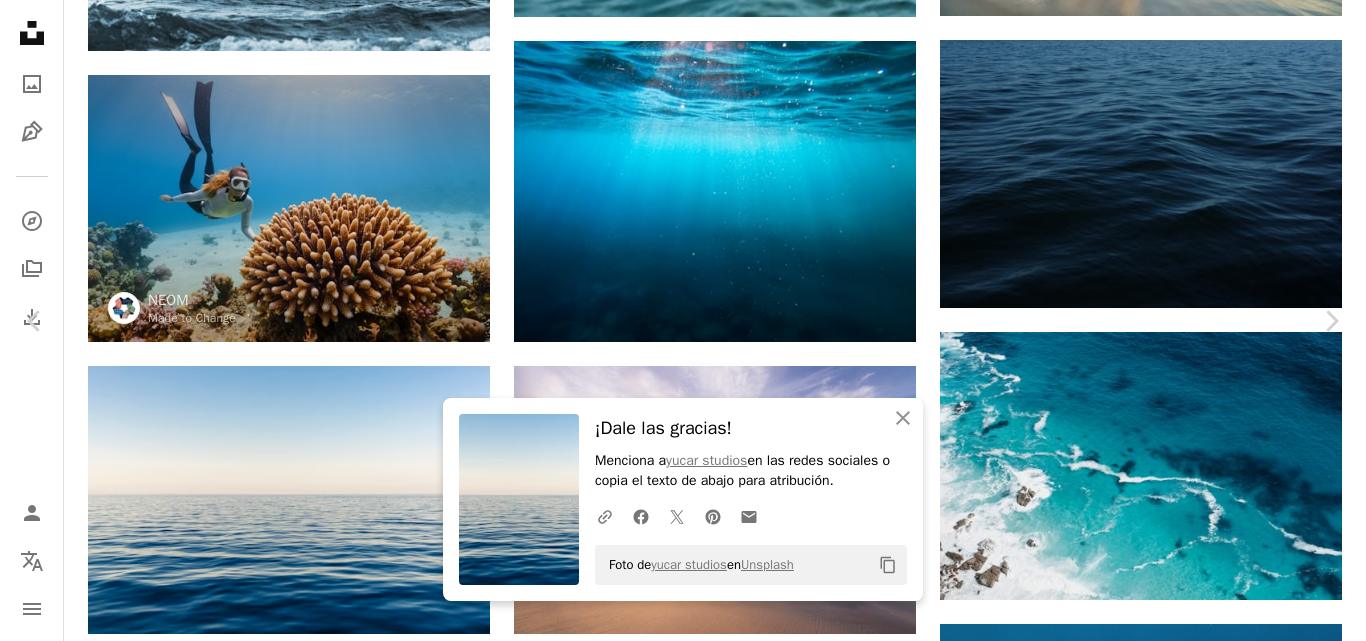click on "An X shape Chevron left Chevron right Cerrar ¡Dale las gracias! Menciona a yucar studios en las redes sociales o copia el texto de abajo para atribución. A URL sharing icon (chains) Facebook icon X (formerly Twitter) icon Pinterest icon An envelope Foto de yucar studios en Unsplash Copy content yucar studios Disponible para contratación A checkmark inside of a circle A heart A plus sign Editar imagen Plus sign for Unsplash+ Descargar gratis Chevron down Zoom in Visualizaciones 32.360.395 Descargas 412.425 Presentado en Fotos A forward-right arrow Compartir Info icon Información More Actions A map marker Avşa Adası, Turkey Calendar outlined Publicado el 5 de marzo de 2016 Camera Canon, EOS 5D Mark III Safety Uso gratuito bajo la Licencia Unsplash textura mar azul verano gradiente paz fondo de pantalla del océano calma horizonte ondulación Fondo oceánico Paisaje marino Agua limpia aislado papel tapiz fondo playa sitio web gris Turquía Imágenes gratuitas | ↗ A heart" at bounding box center (683, 5186) 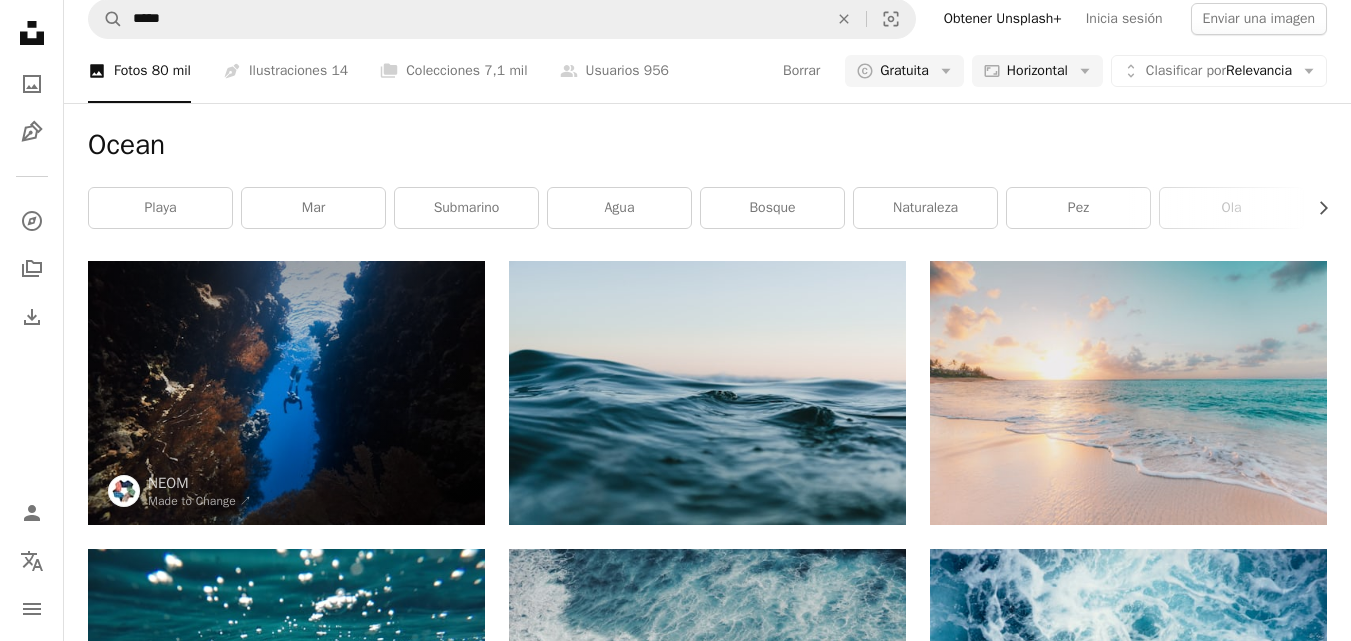 scroll, scrollTop: 0, scrollLeft: 0, axis: both 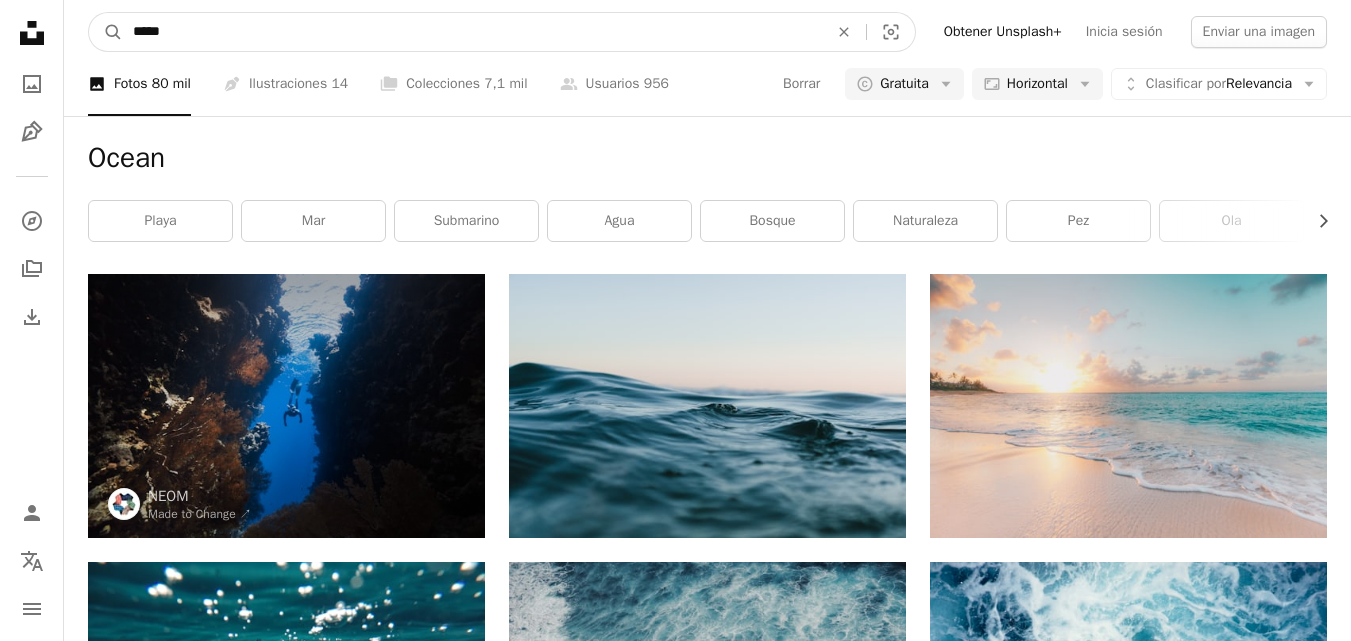 click on "*****" at bounding box center [472, 32] 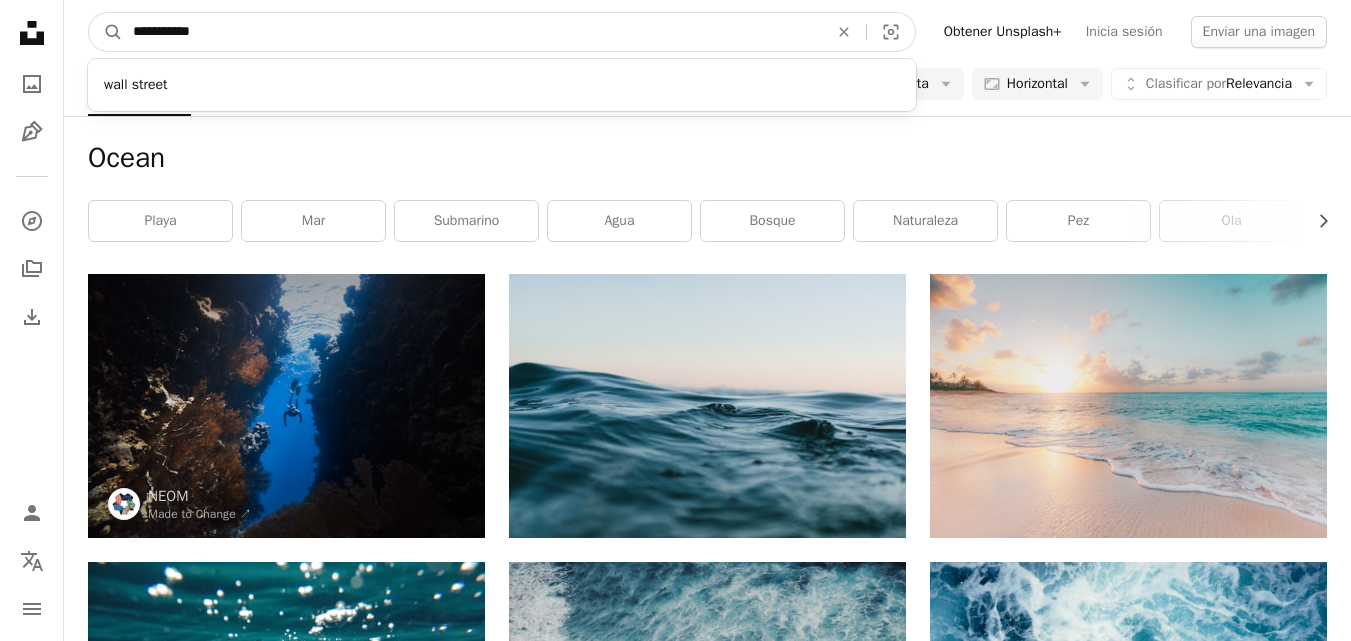 type on "**********" 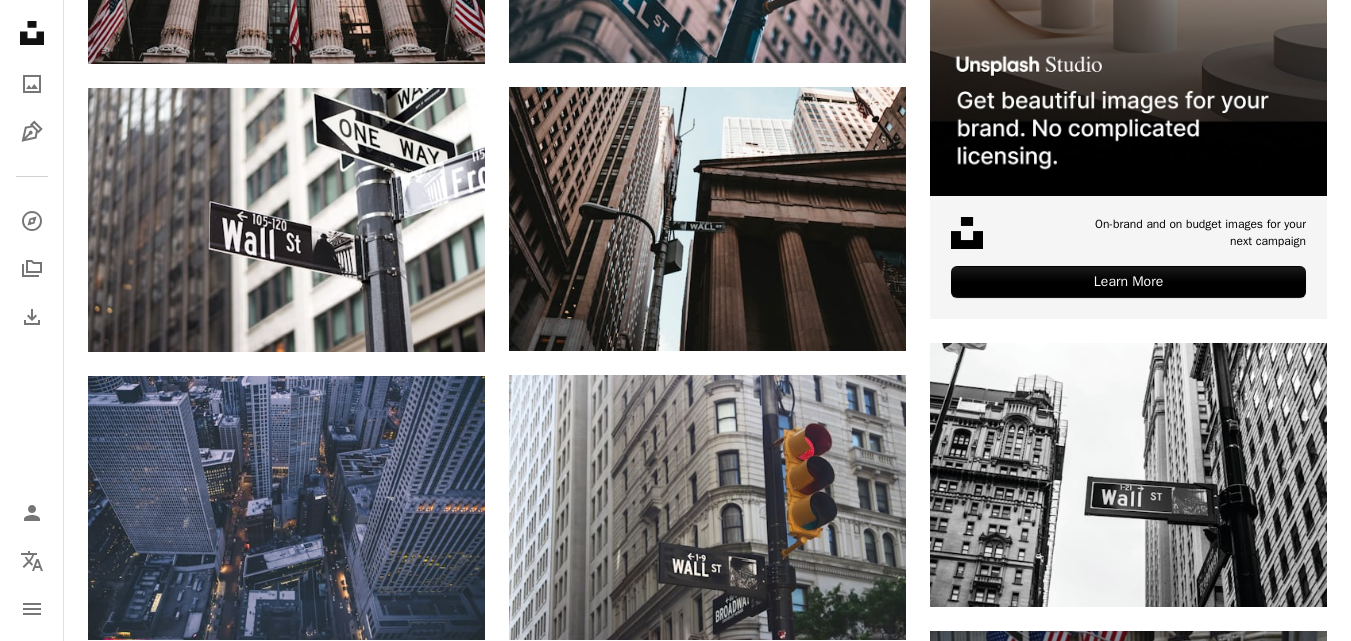 scroll, scrollTop: 0, scrollLeft: 0, axis: both 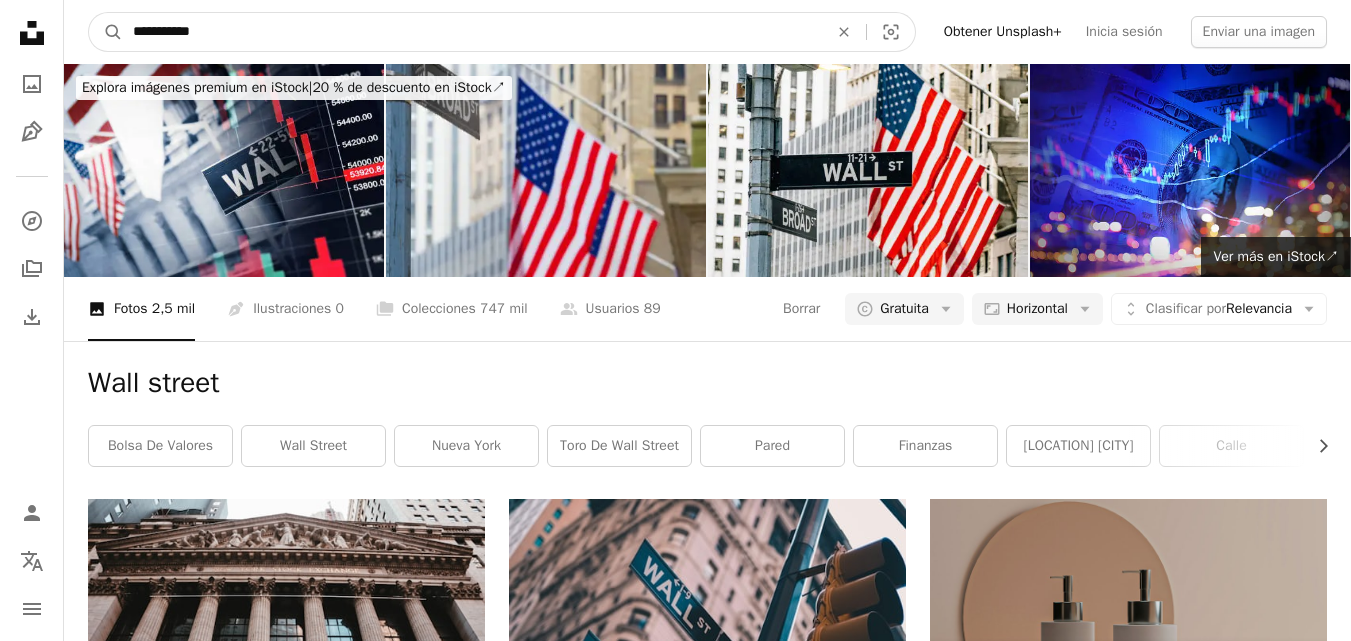 click on "**********" at bounding box center (472, 32) 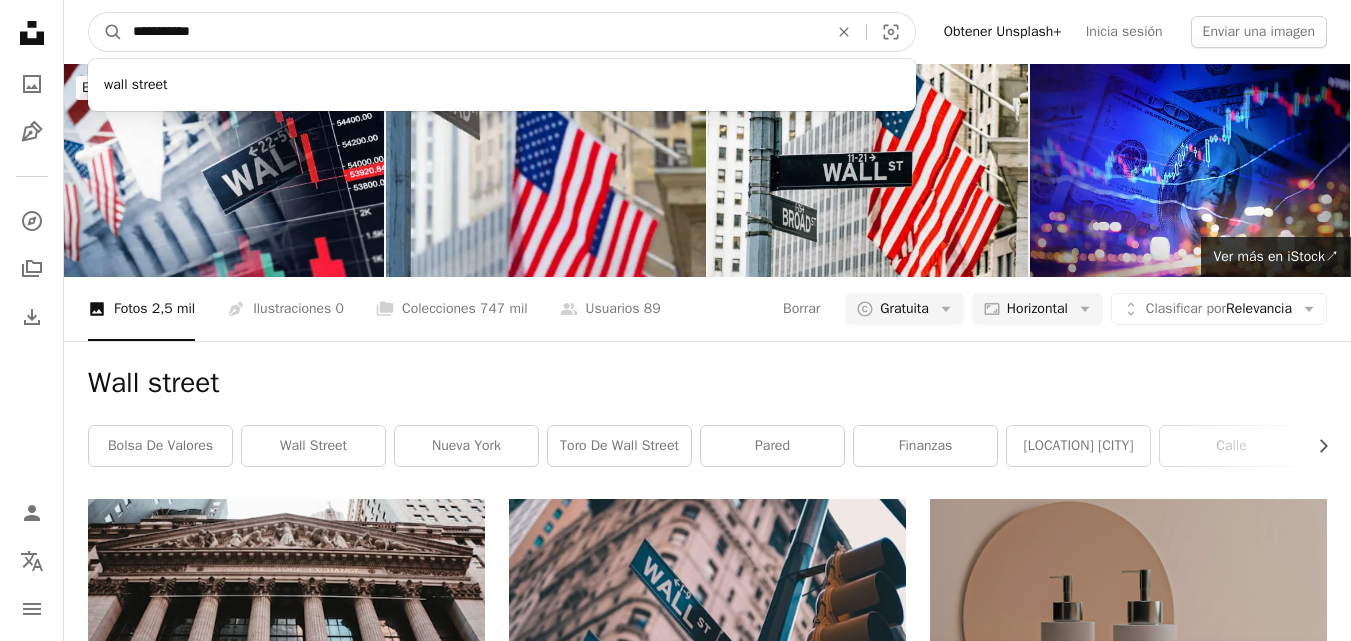 click on "**********" at bounding box center (472, 32) 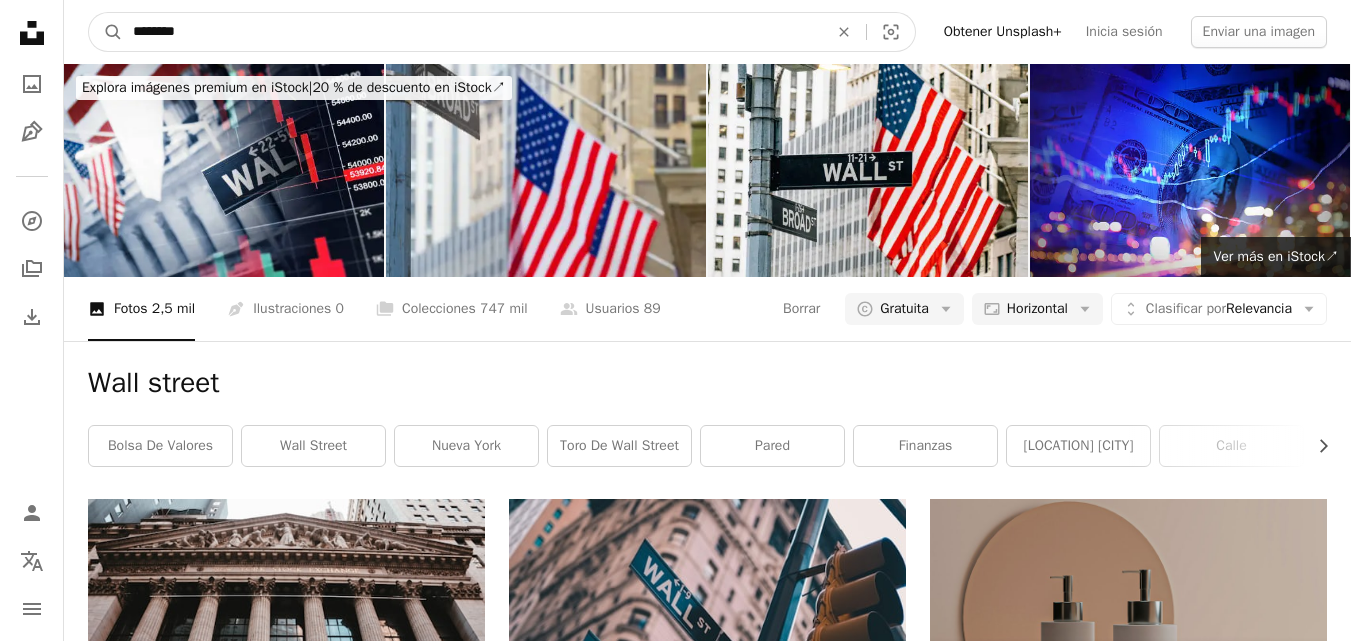 type on "********" 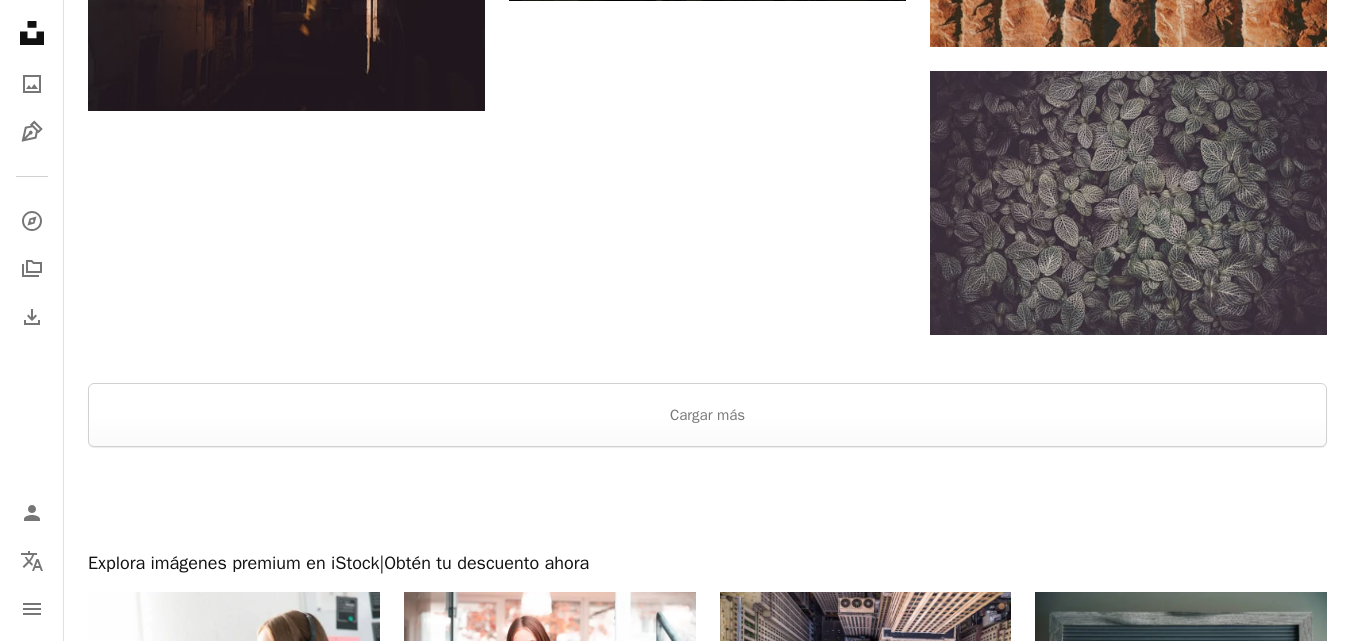 scroll, scrollTop: 2567, scrollLeft: 0, axis: vertical 